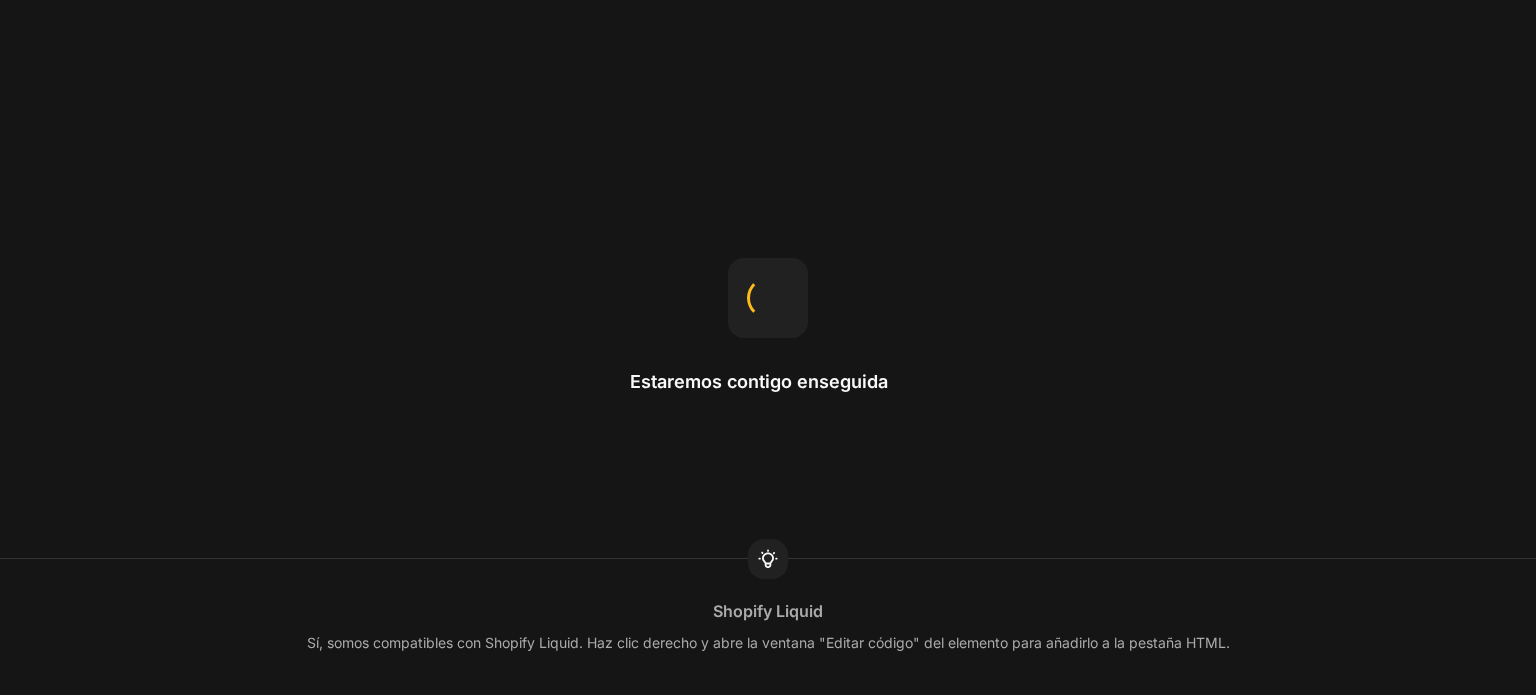 scroll, scrollTop: 0, scrollLeft: 0, axis: both 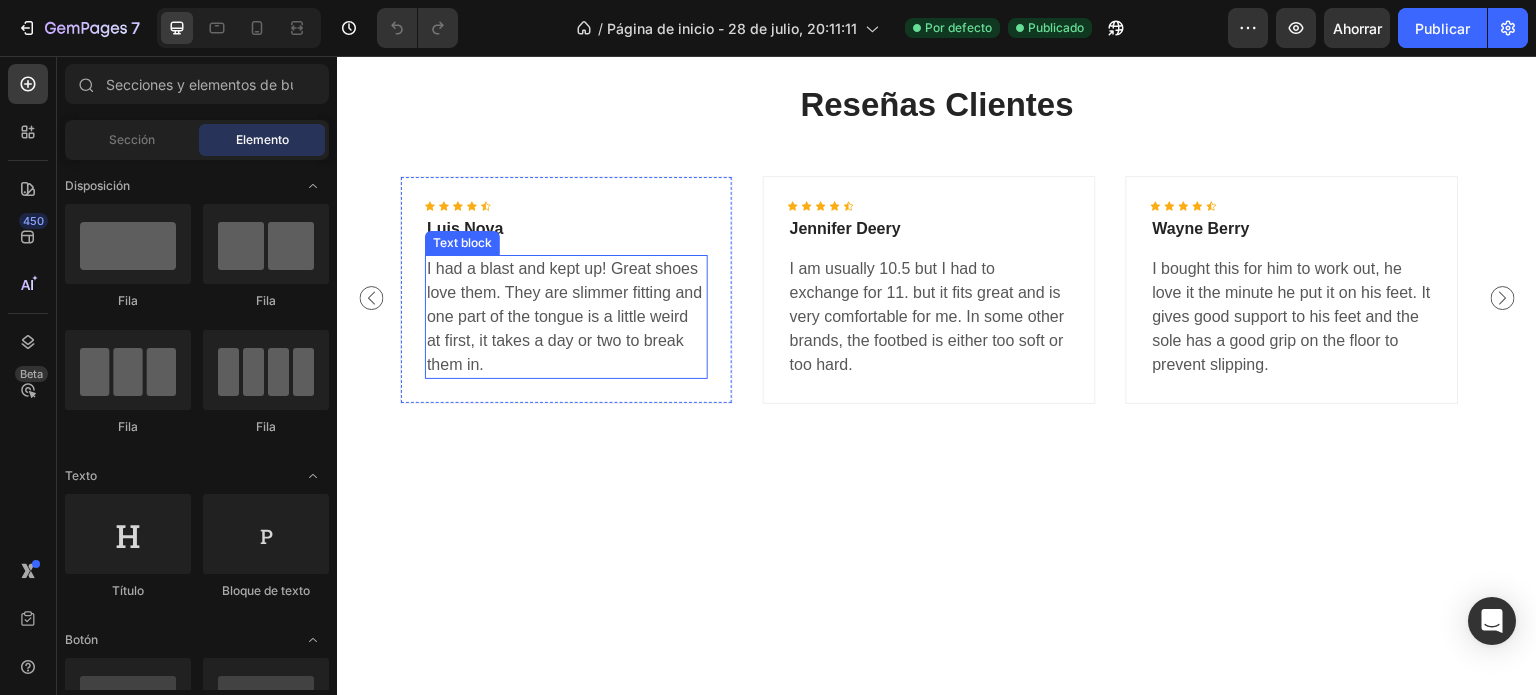 click on "I had a blast and kept up! Great shoes love them. They are slimmer fitting and one part of the tongue is a little weird at first, it takes a day or two to break them in." at bounding box center (566, 317) 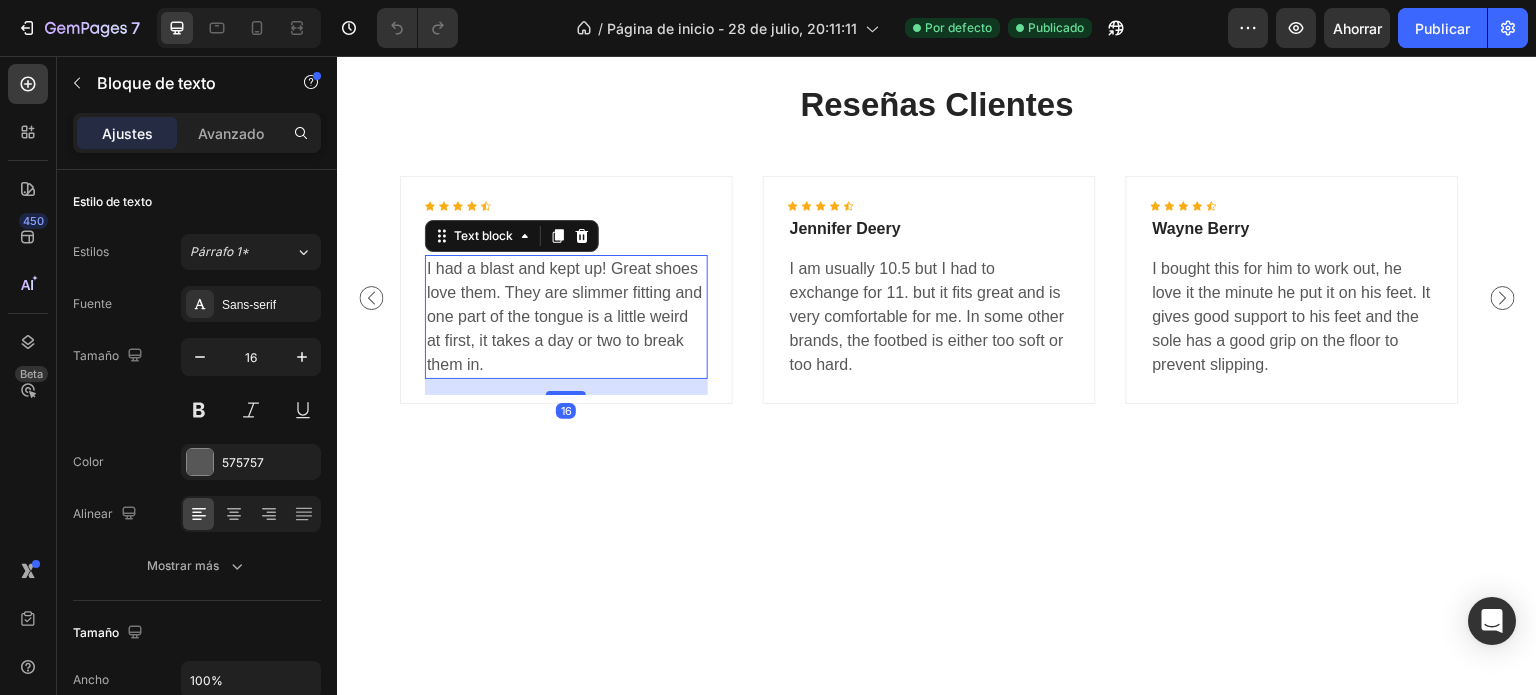 click on "I had a blast and kept up! Great shoes love them. They are slimmer fitting and one part of the tongue is a little weird at first, it takes a day or two to break them in." at bounding box center [566, 317] 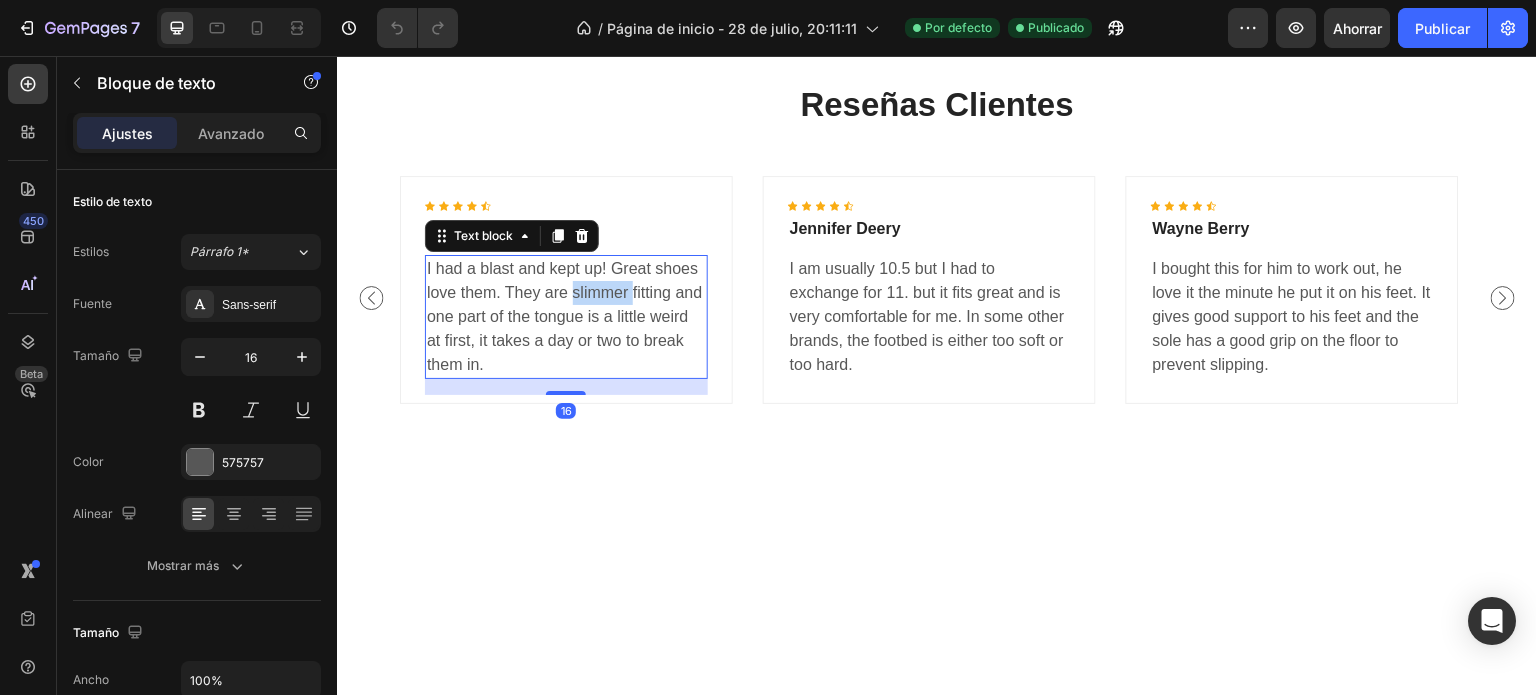 click on "I had a blast and kept up! Great shoes love them. They are slimmer fitting and one part of the tongue is a little weird at first, it takes a day or two to break them in." at bounding box center [566, 317] 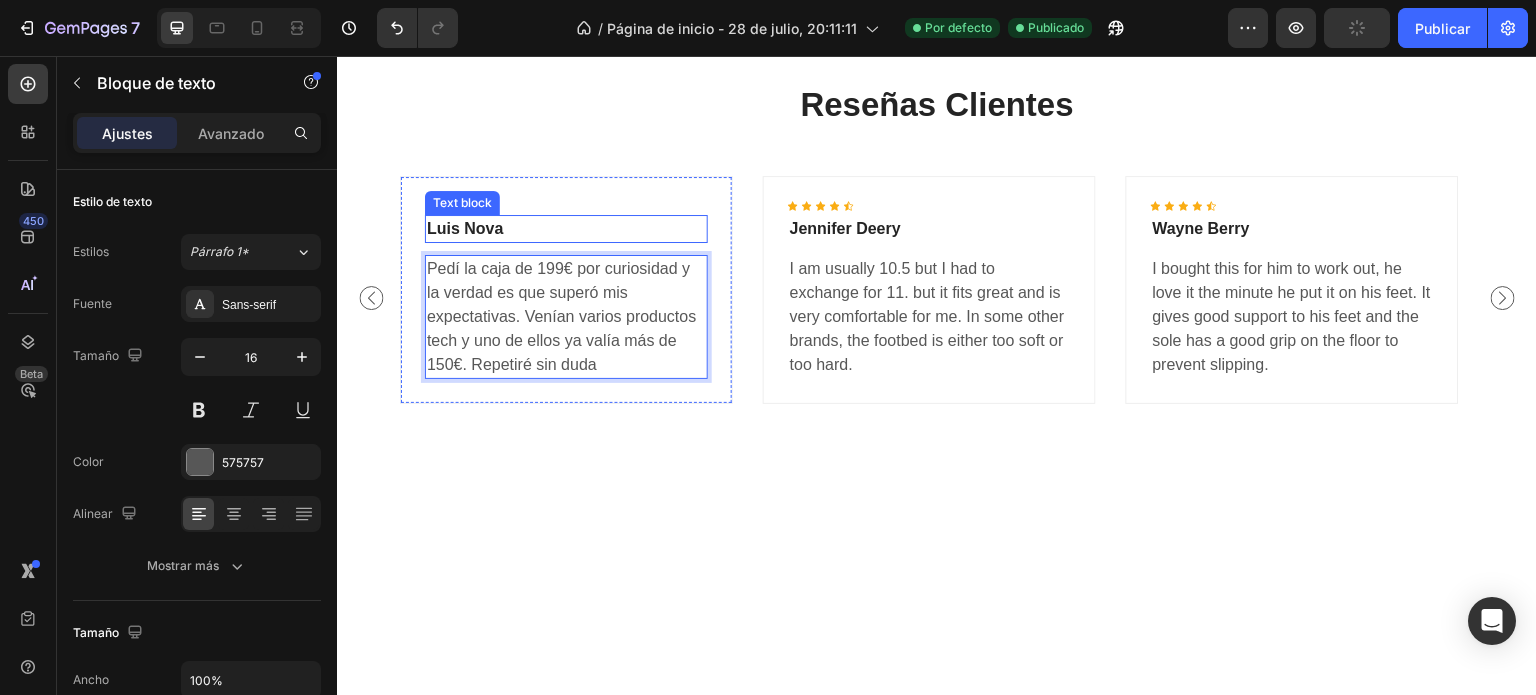 click on "Luis Nova" at bounding box center (566, 229) 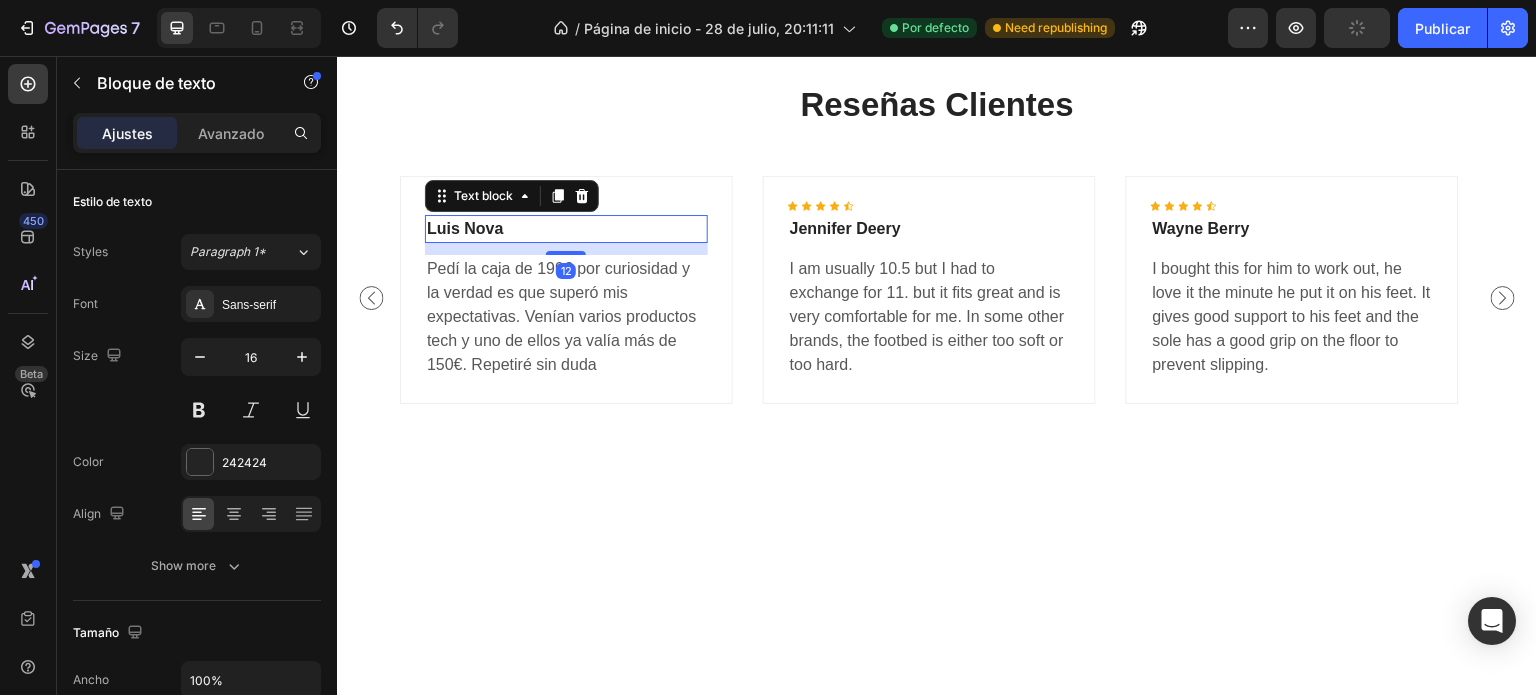 click on "Luis Nova" at bounding box center [566, 229] 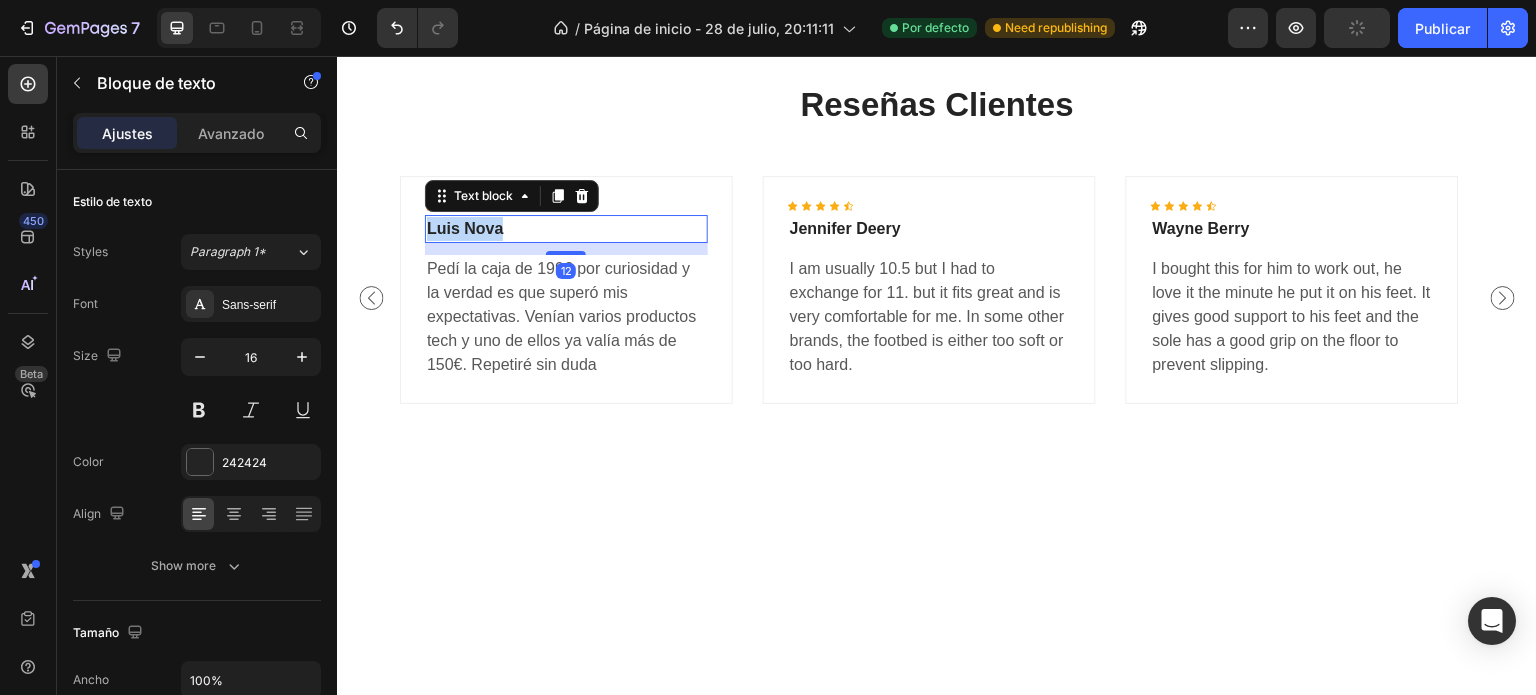 click on "Luis Nova" at bounding box center (566, 229) 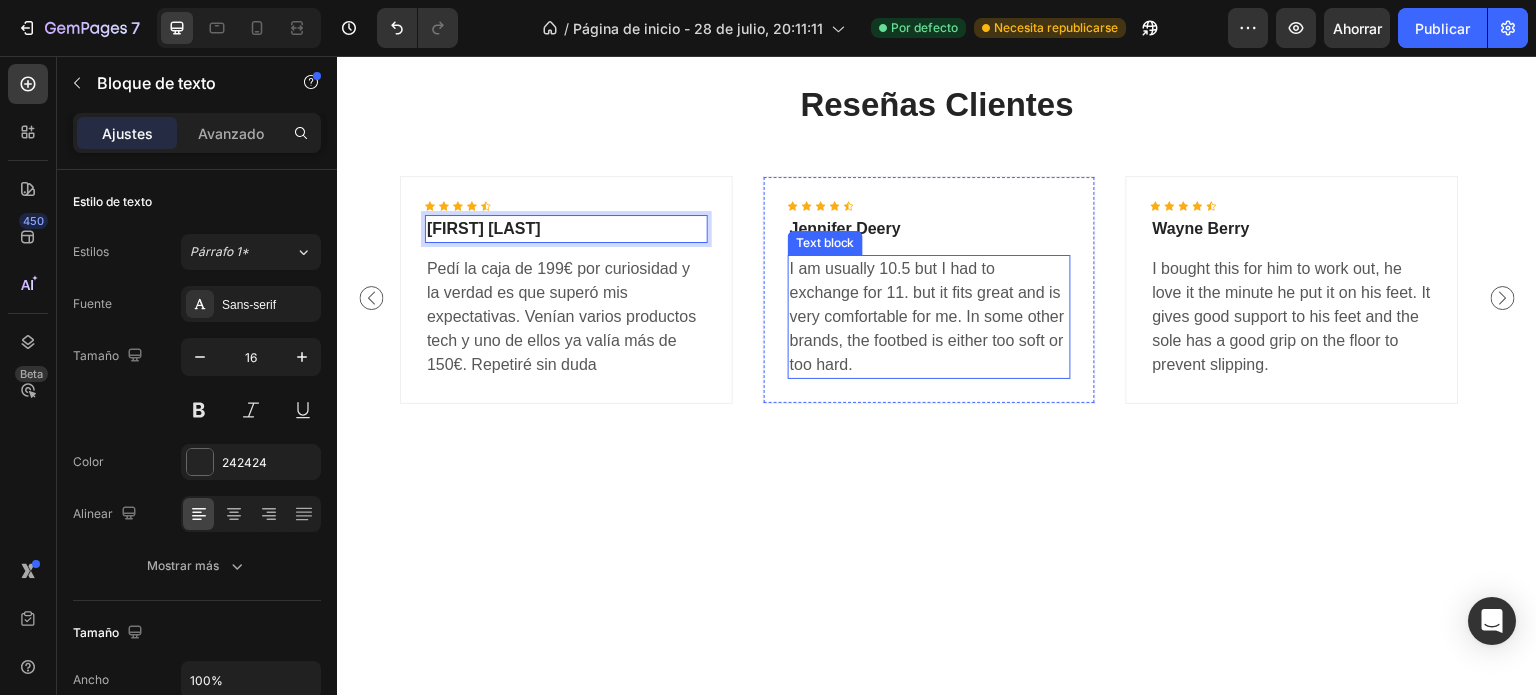 click on "I am usually 10.5 but I had to exchange for 11. but it fits great and is very comfortable for me. In some other brands, the footbed is either too soft or too hard." at bounding box center [929, 317] 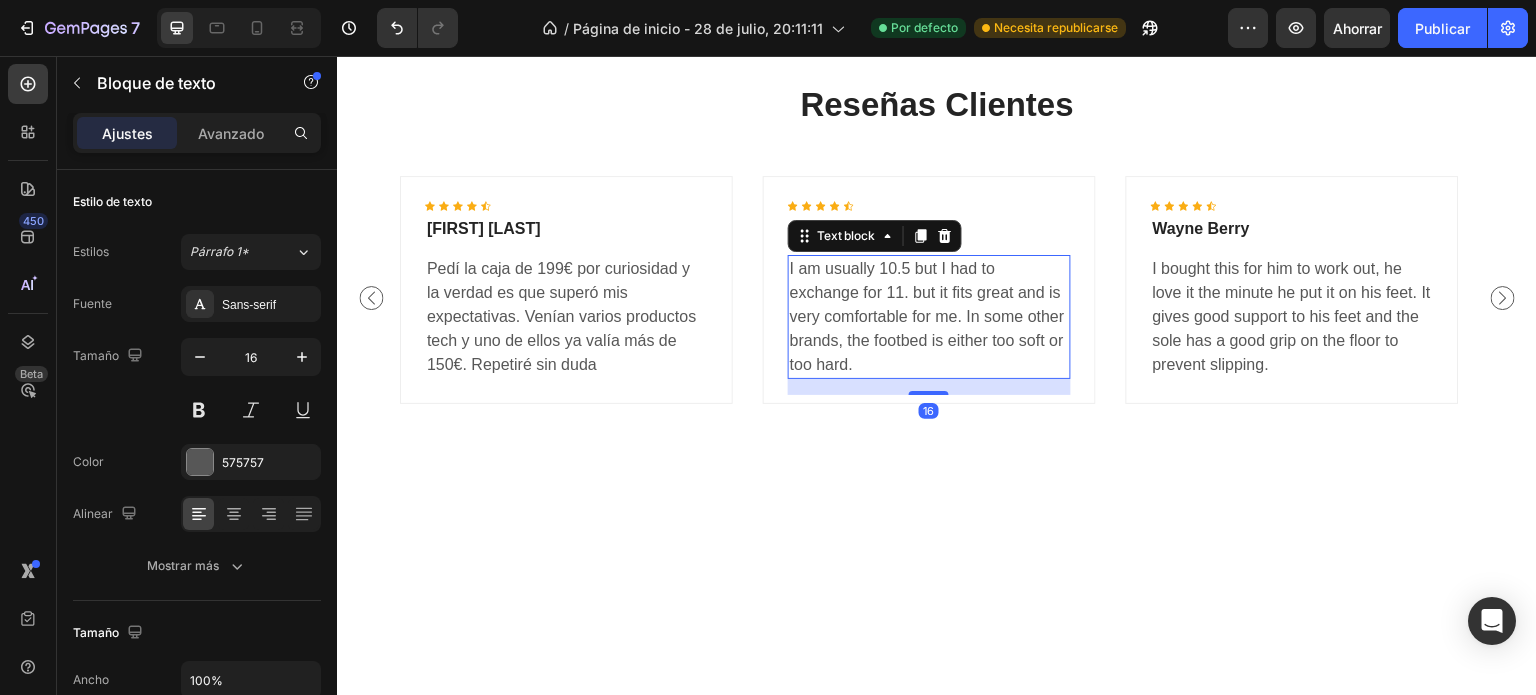 click on "I am usually 10.5 but I had to exchange for 11. but it fits great and is very comfortable for me. In some other brands, the footbed is either too soft or too hard." at bounding box center (929, 317) 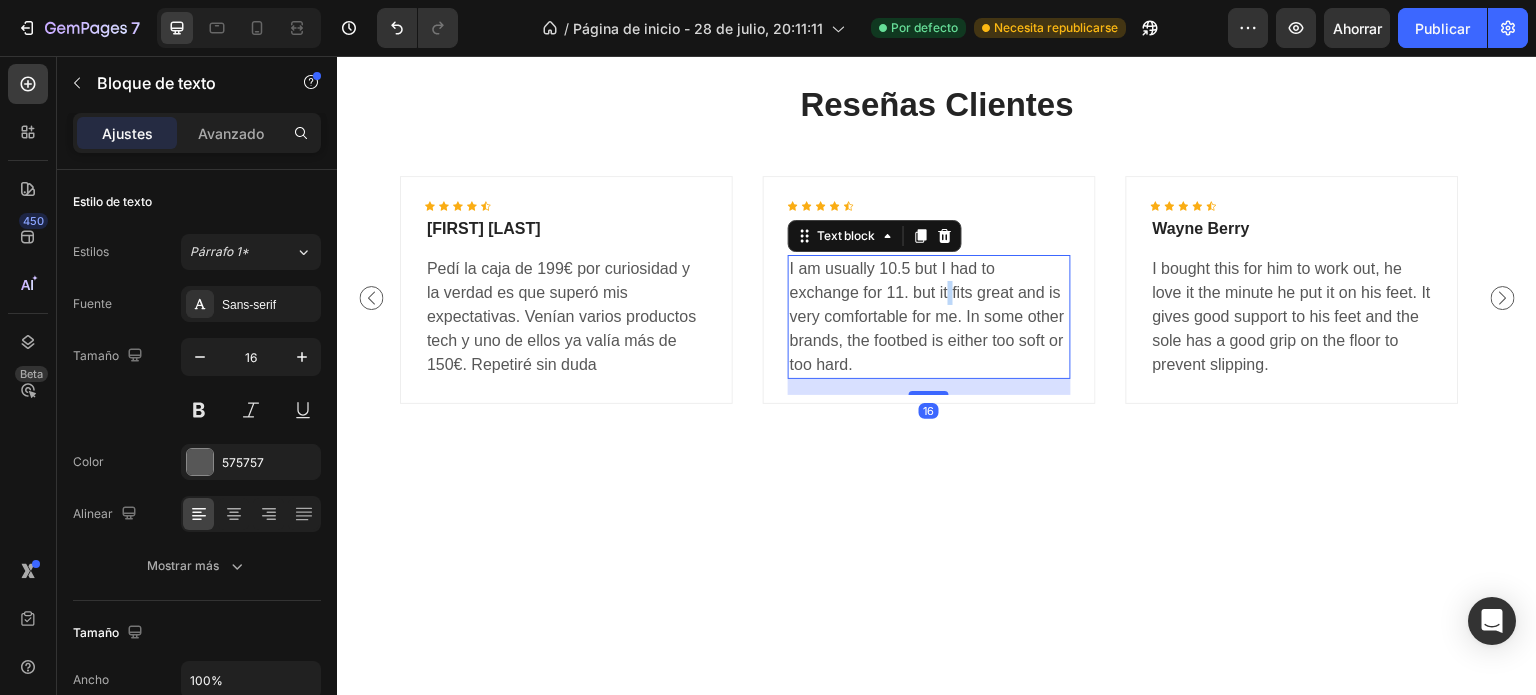 click on "I am usually 10.5 but I had to exchange for 11. but it fits great and is very comfortable for me. In some other brands, the footbed is either too soft or too hard." at bounding box center [929, 317] 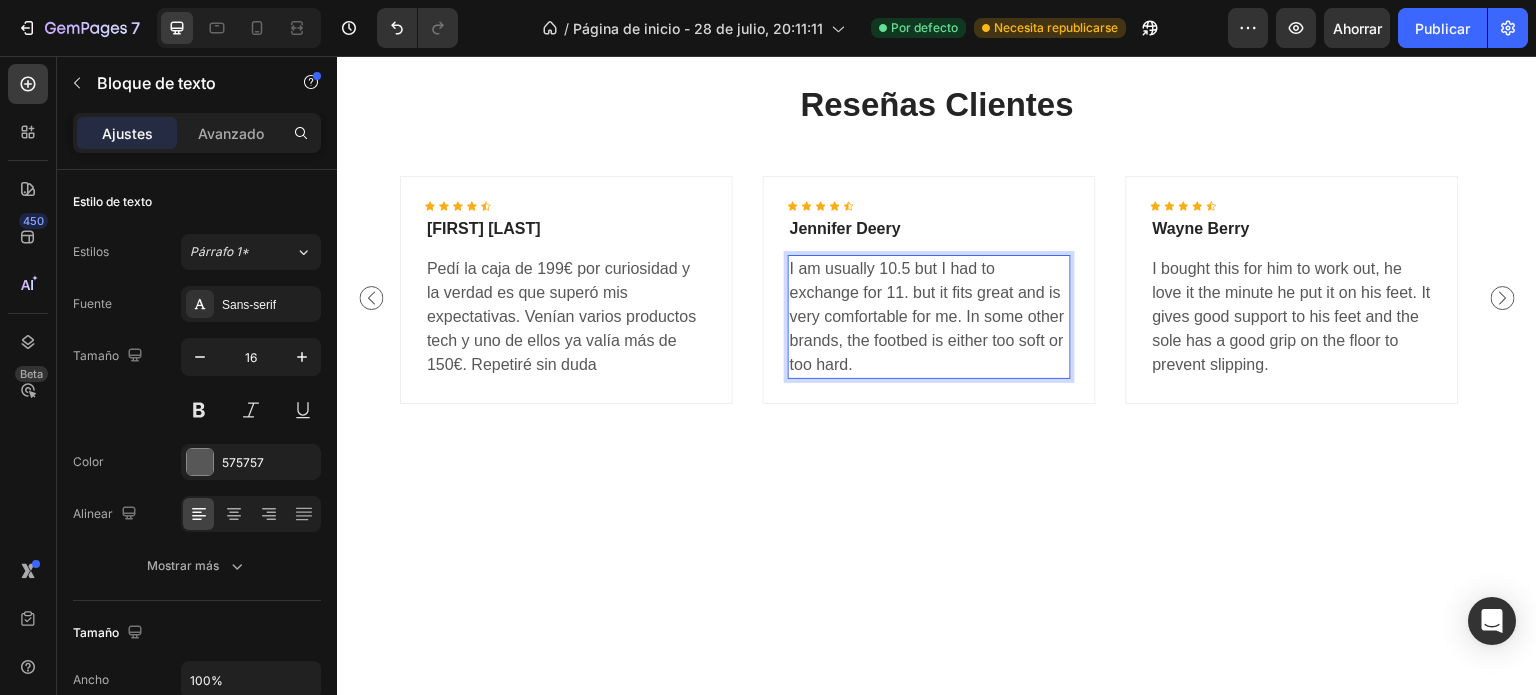click on "I am usually 10.5 but I had to exchange for 11. but it fits great and is very comfortable for me. In some other brands, the footbed is either too soft or too hard." at bounding box center [929, 317] 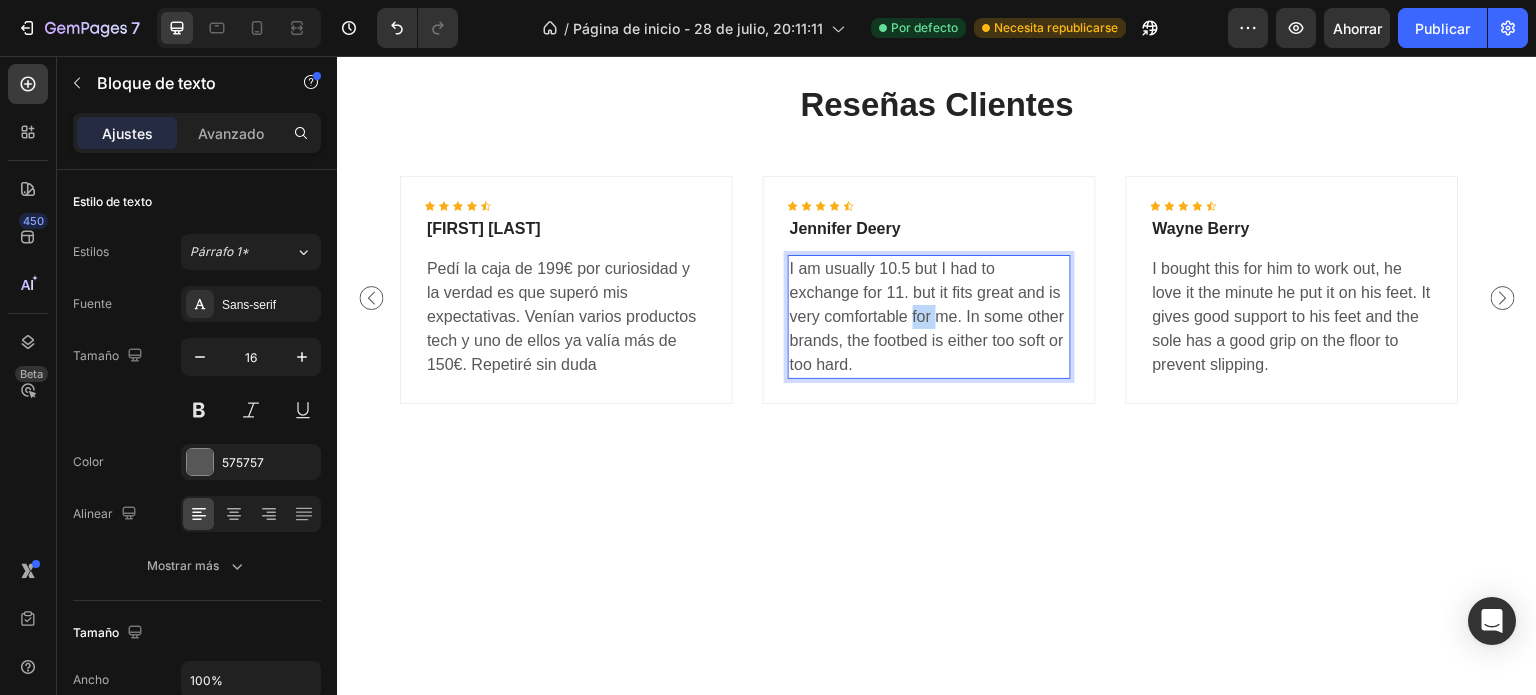 click on "I am usually 10.5 but I had to exchange for 11. but it fits great and is very comfortable for me. In some other brands, the footbed is either too soft or too hard." at bounding box center [929, 317] 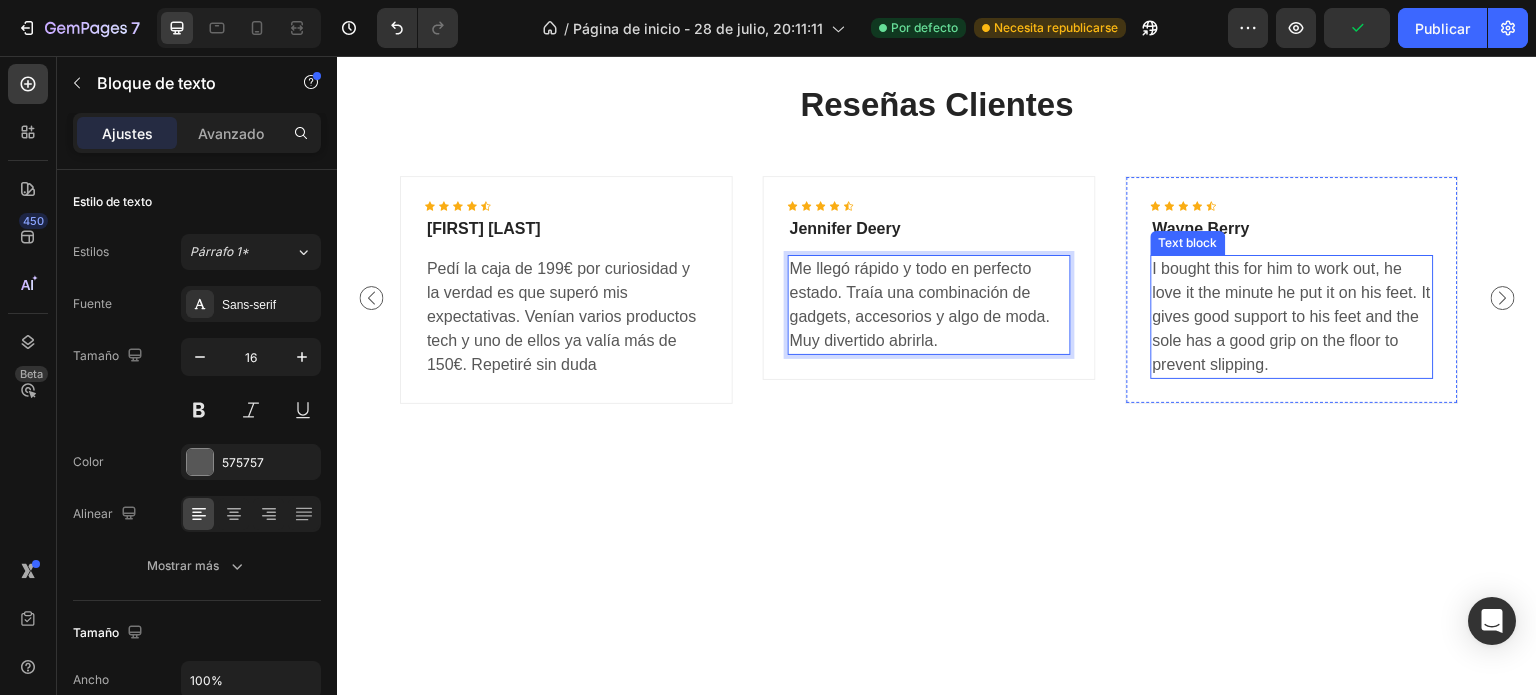 click on "I bought this for him to work out, he love it the minute he put it on his feet. It gives good support to his feet and the sole has a good grip on the floor to prevent slipping." at bounding box center [1292, 317] 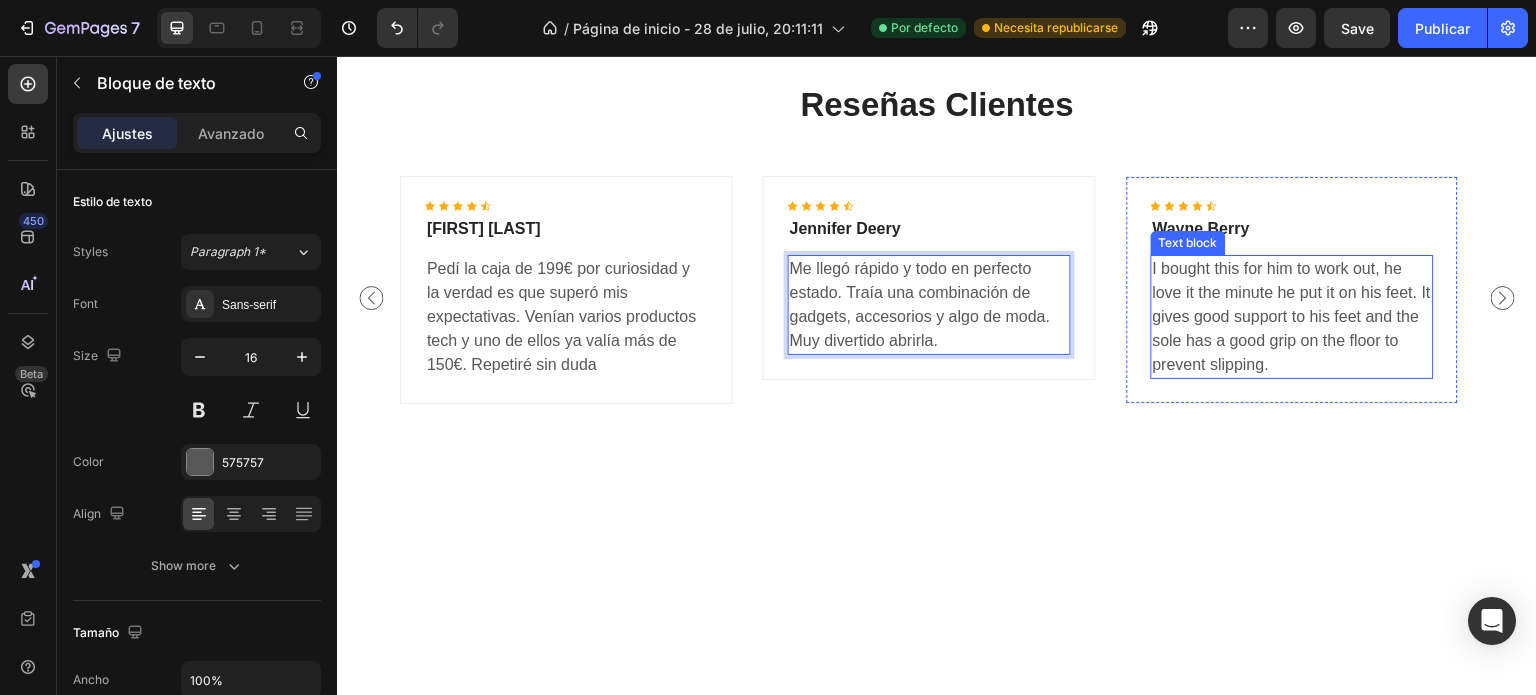 click on "I bought this for him to work out, he love it the minute he put it on his feet. It gives good support to his feet and the sole has a good grip on the floor to prevent slipping." at bounding box center [1292, 317] 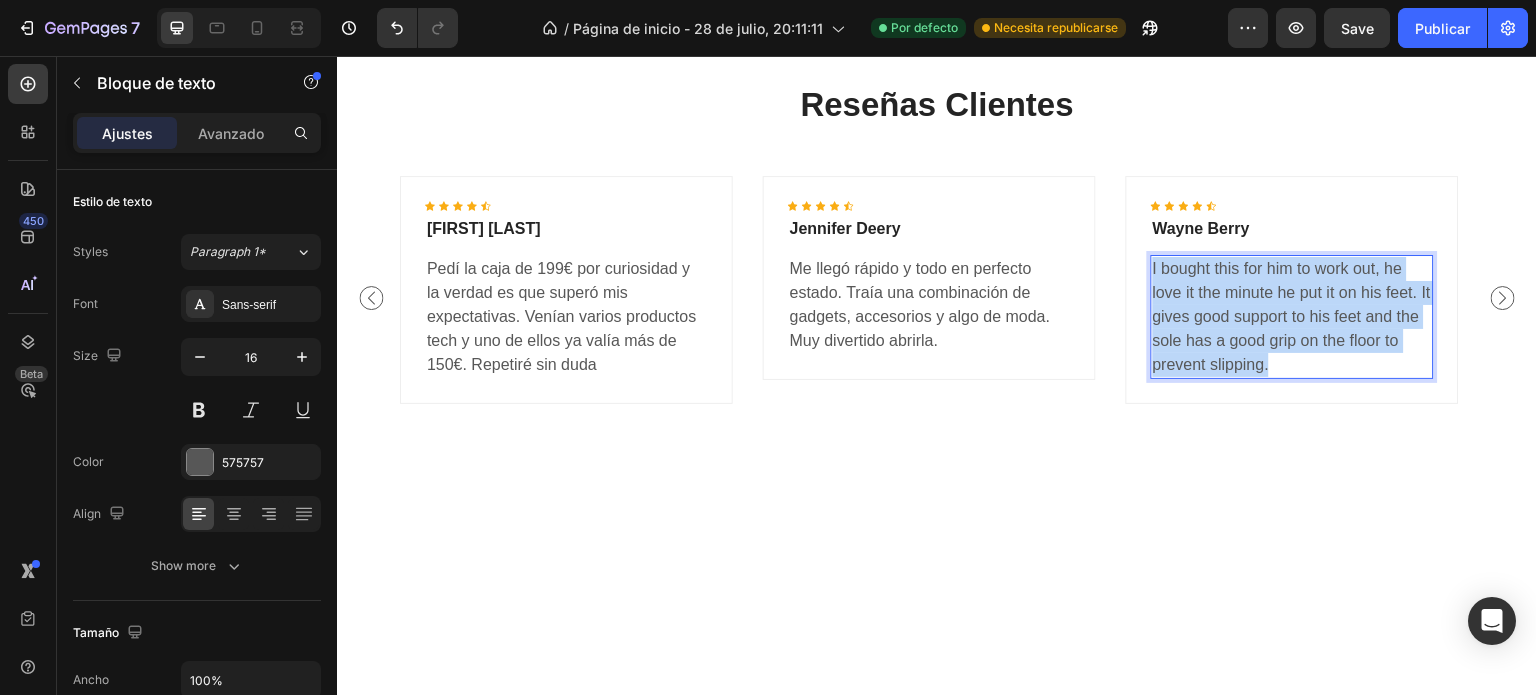 click on "I bought this for him to work out, he love it the minute he put it on his feet. It gives good support to his feet and the sole has a good grip on the floor to prevent slipping." at bounding box center [1292, 317] 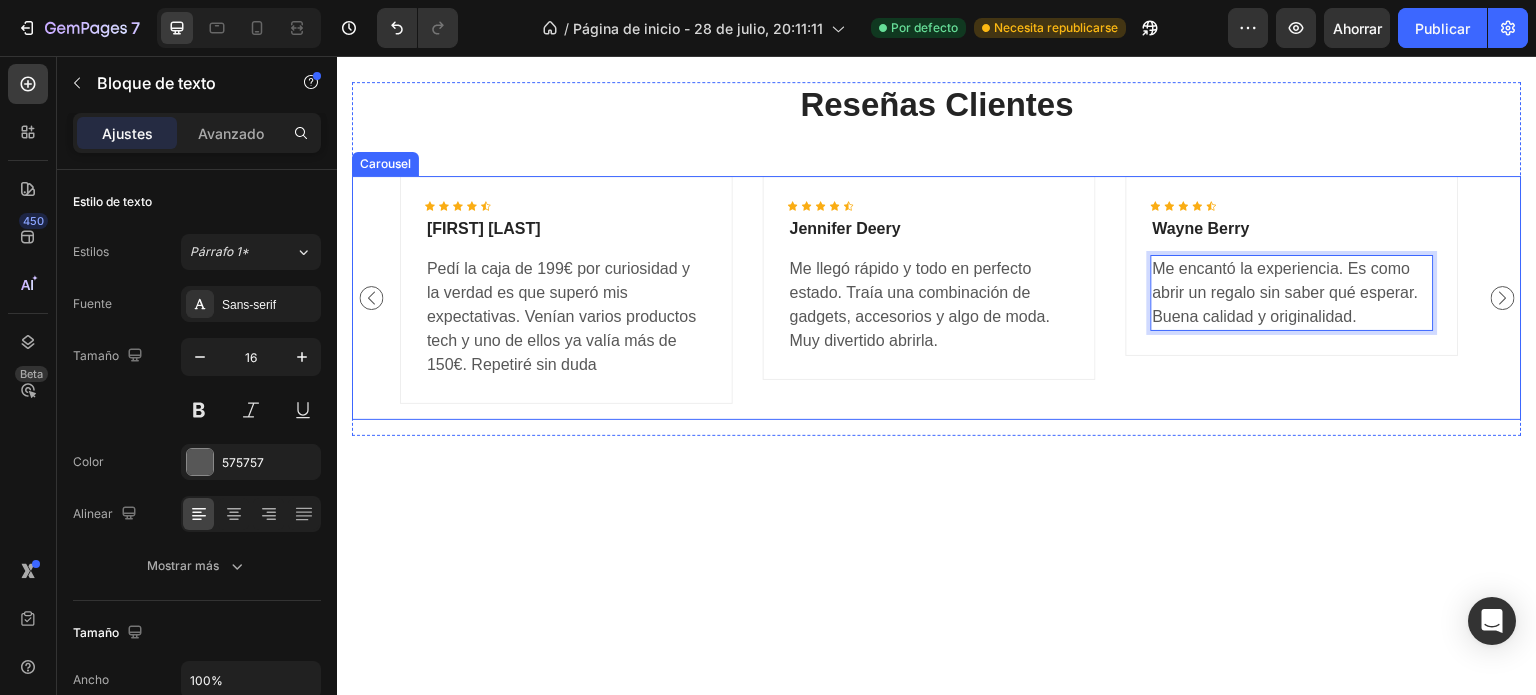 click 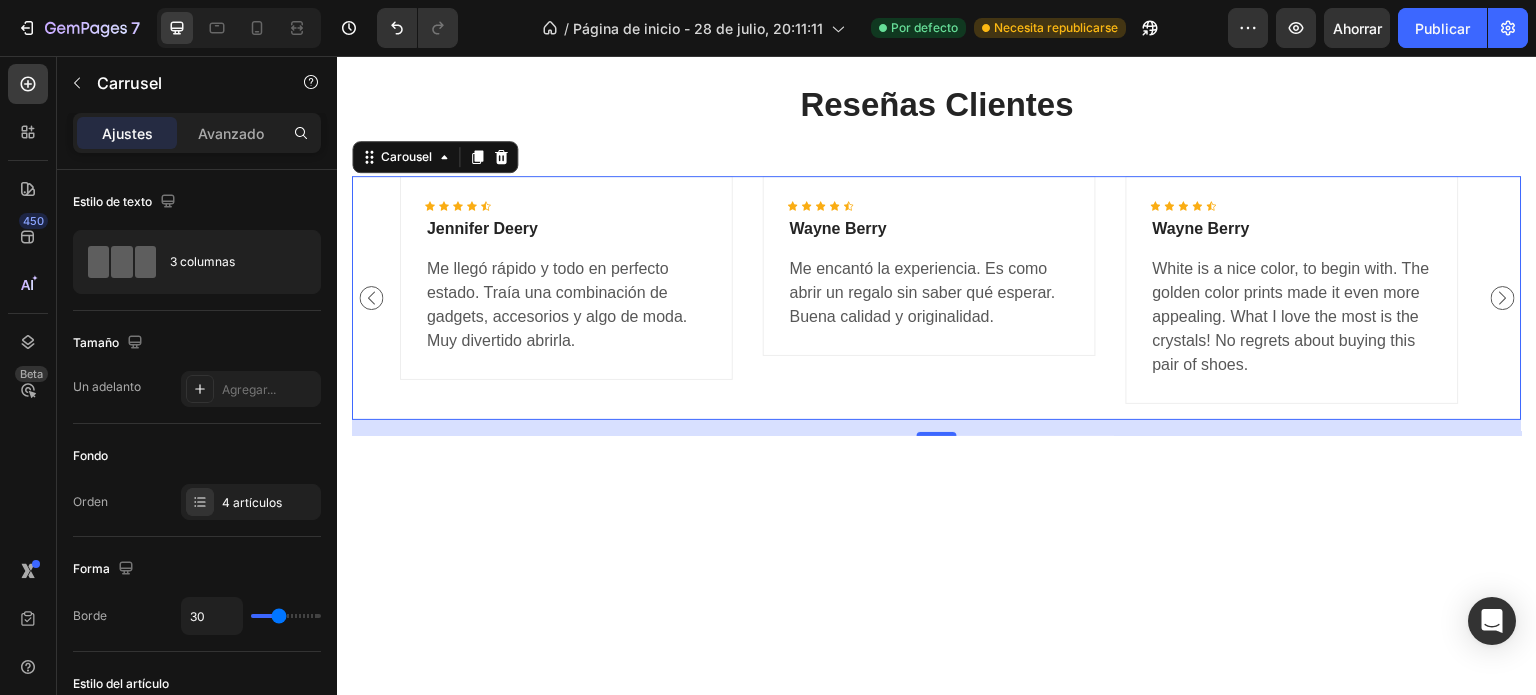 click 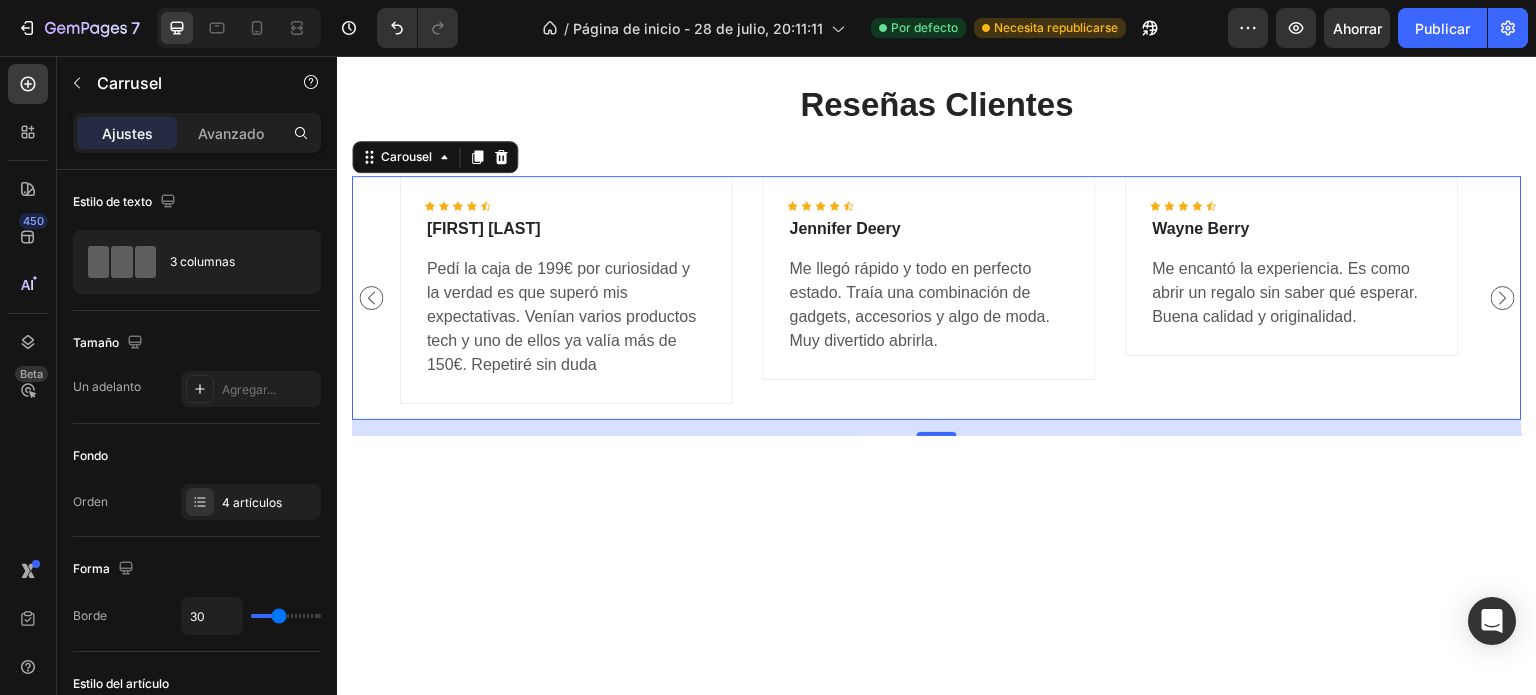 click 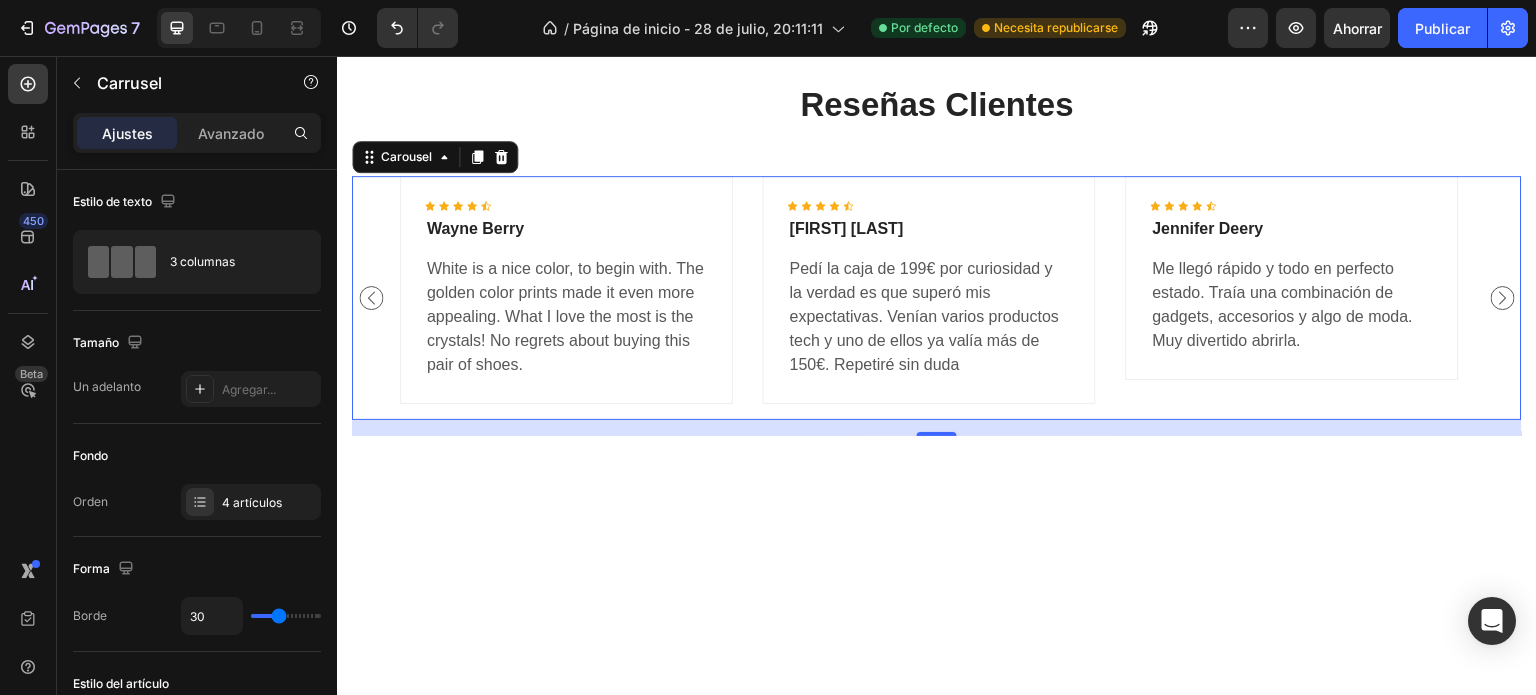 click 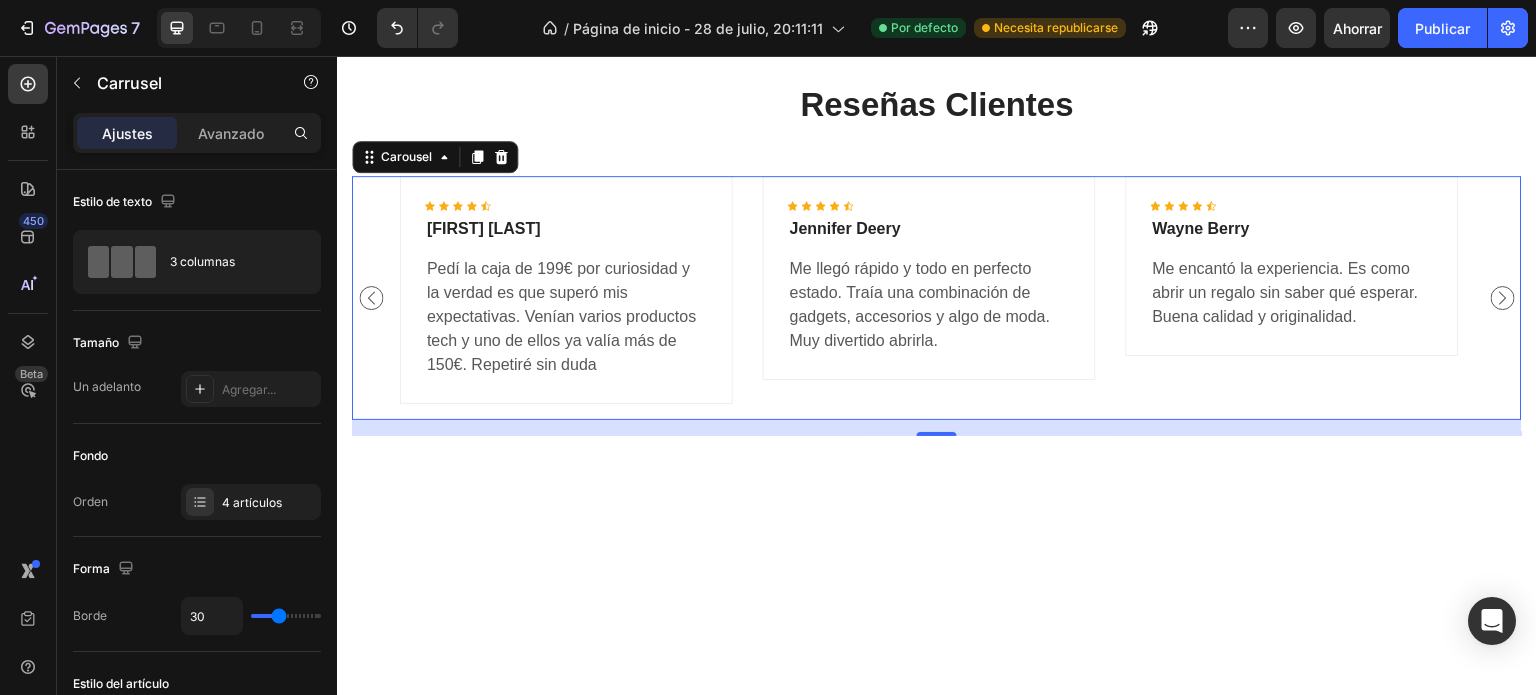 click 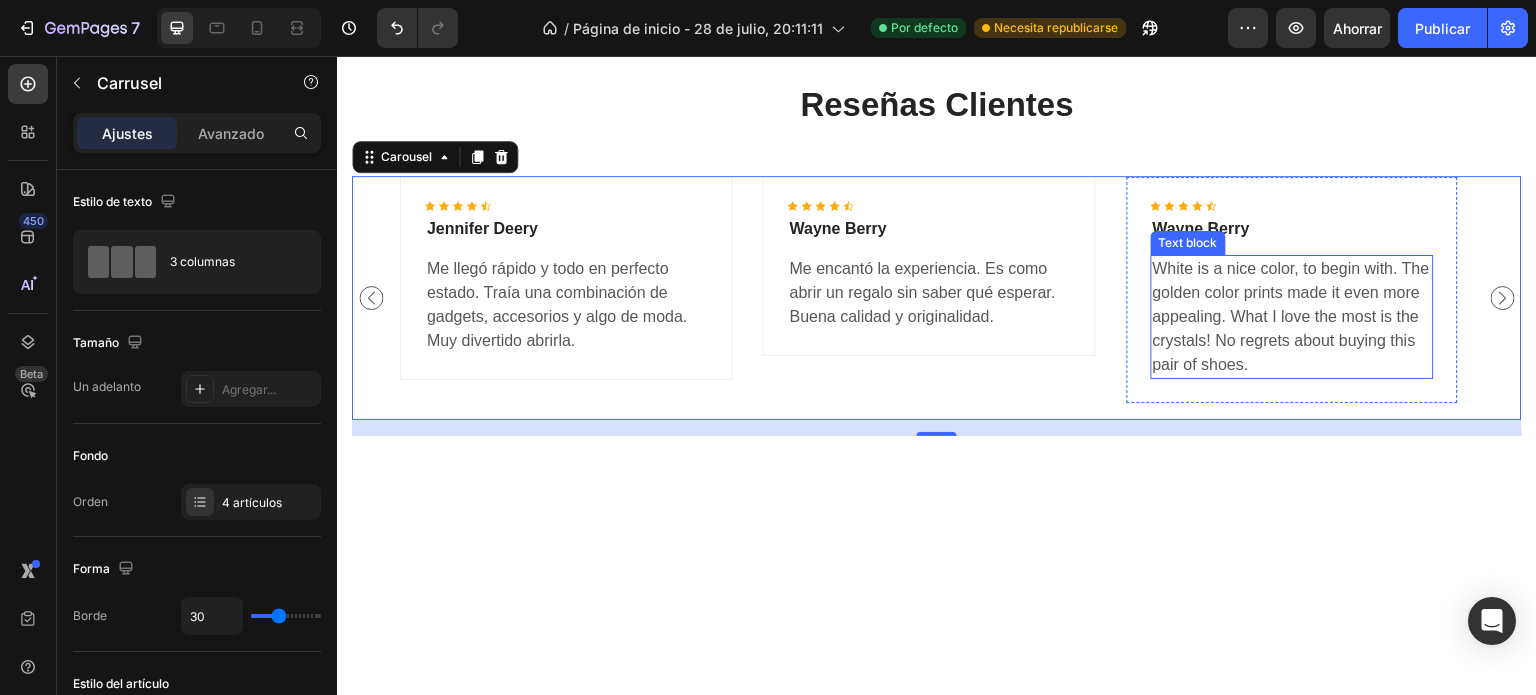 click on "White is a nice color, to begin with. The golden color prints made it even more appealing. What I love the most is the crystals! No regrets about buying this pair of shoes." at bounding box center (1292, 317) 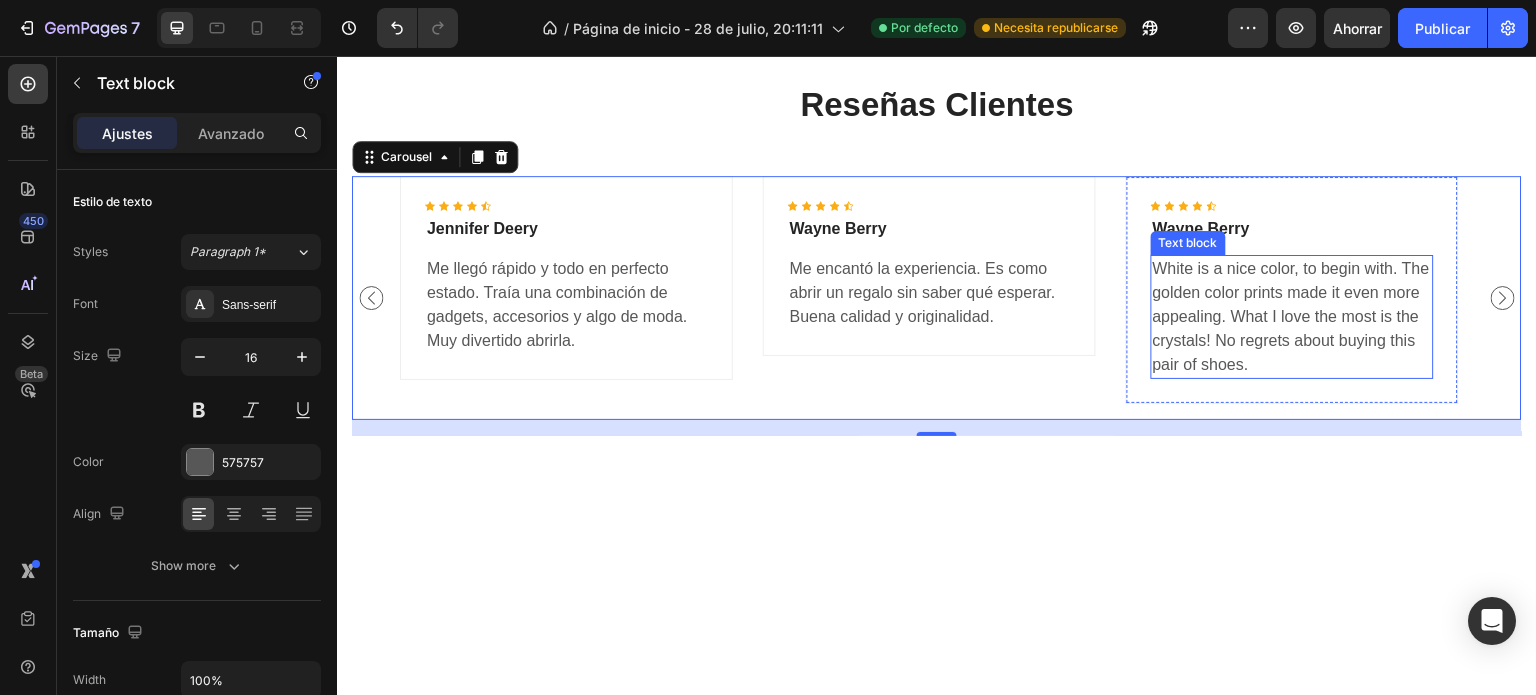 click on "White is a nice color, to begin with. The golden color prints made it even more appealing. What I love the most is the crystals! No regrets about buying this pair of shoes." at bounding box center (1292, 317) 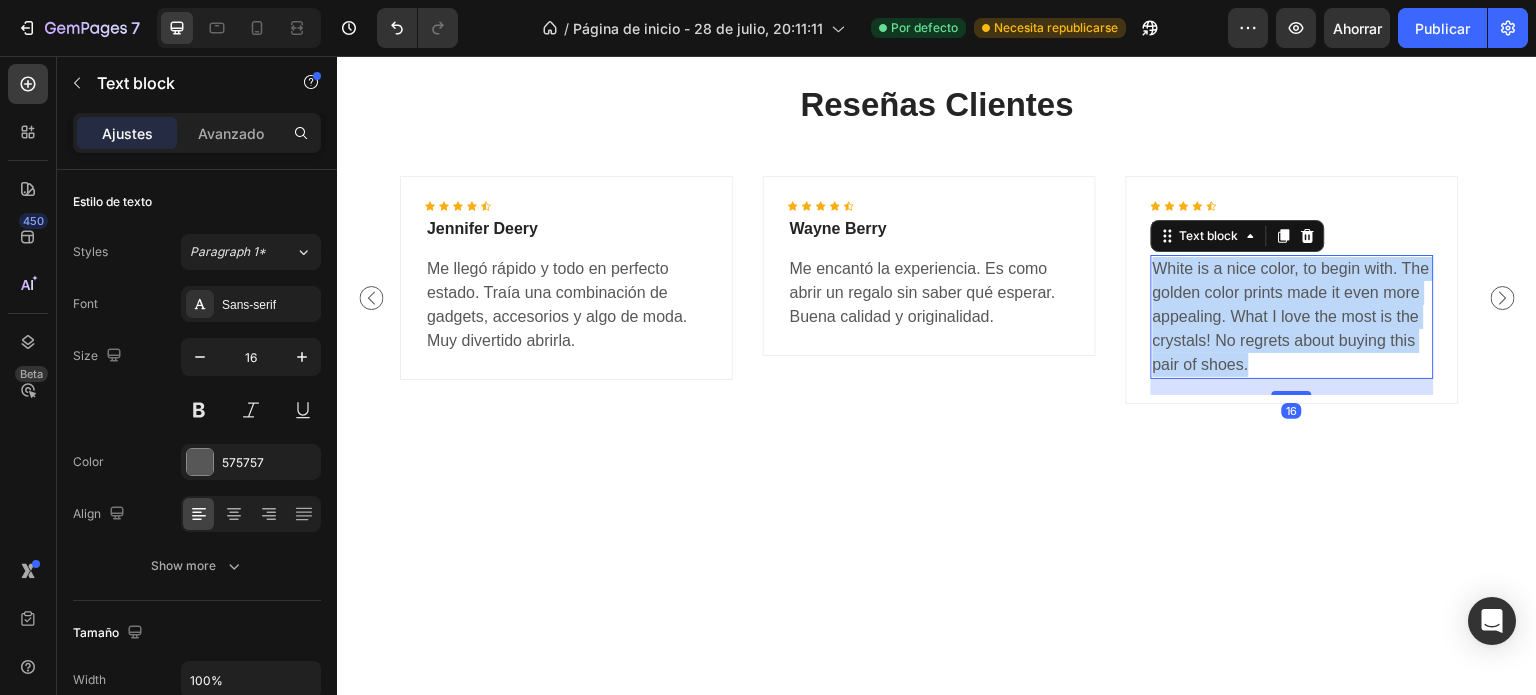 click on "White is a nice color, to begin with. The golden color prints made it even more appealing. What I love the most is the crystals! No regrets about buying this pair of shoes." at bounding box center [1292, 317] 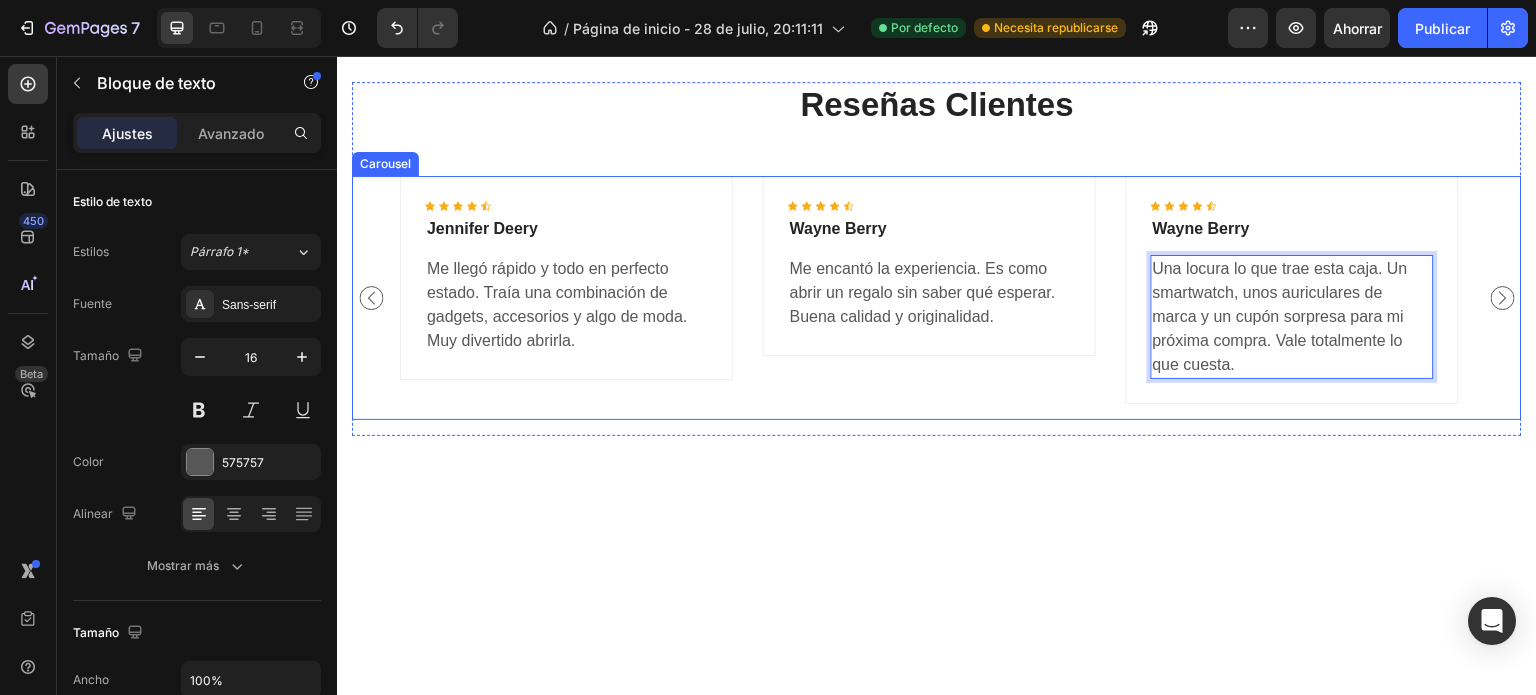 click 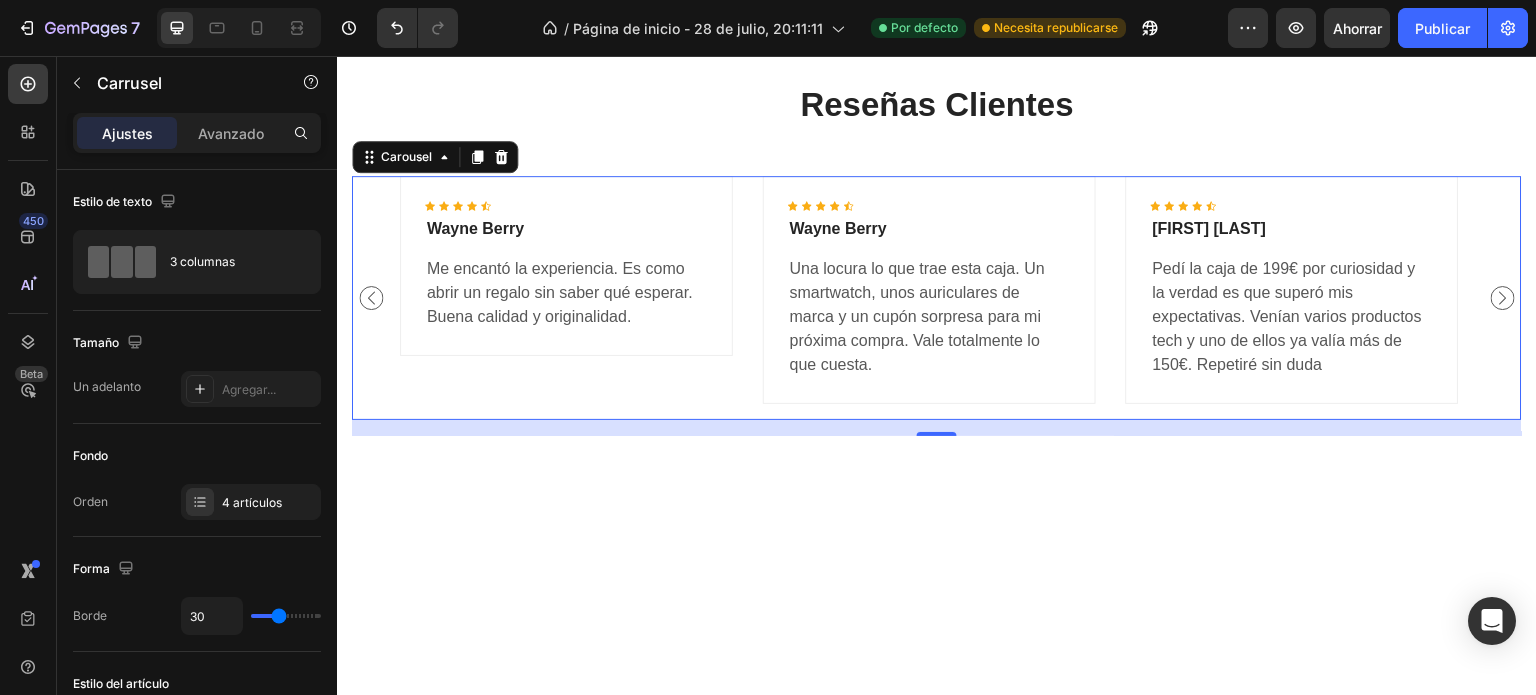 click 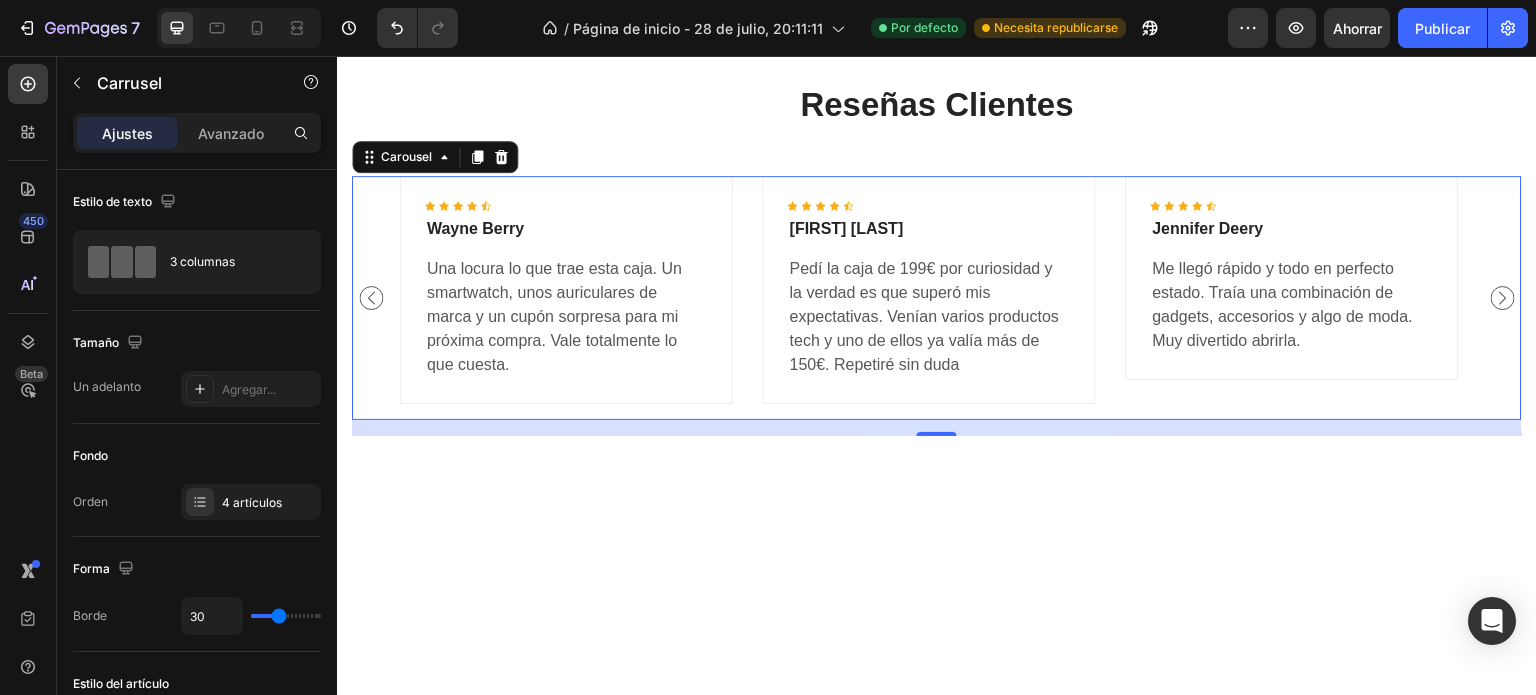 click 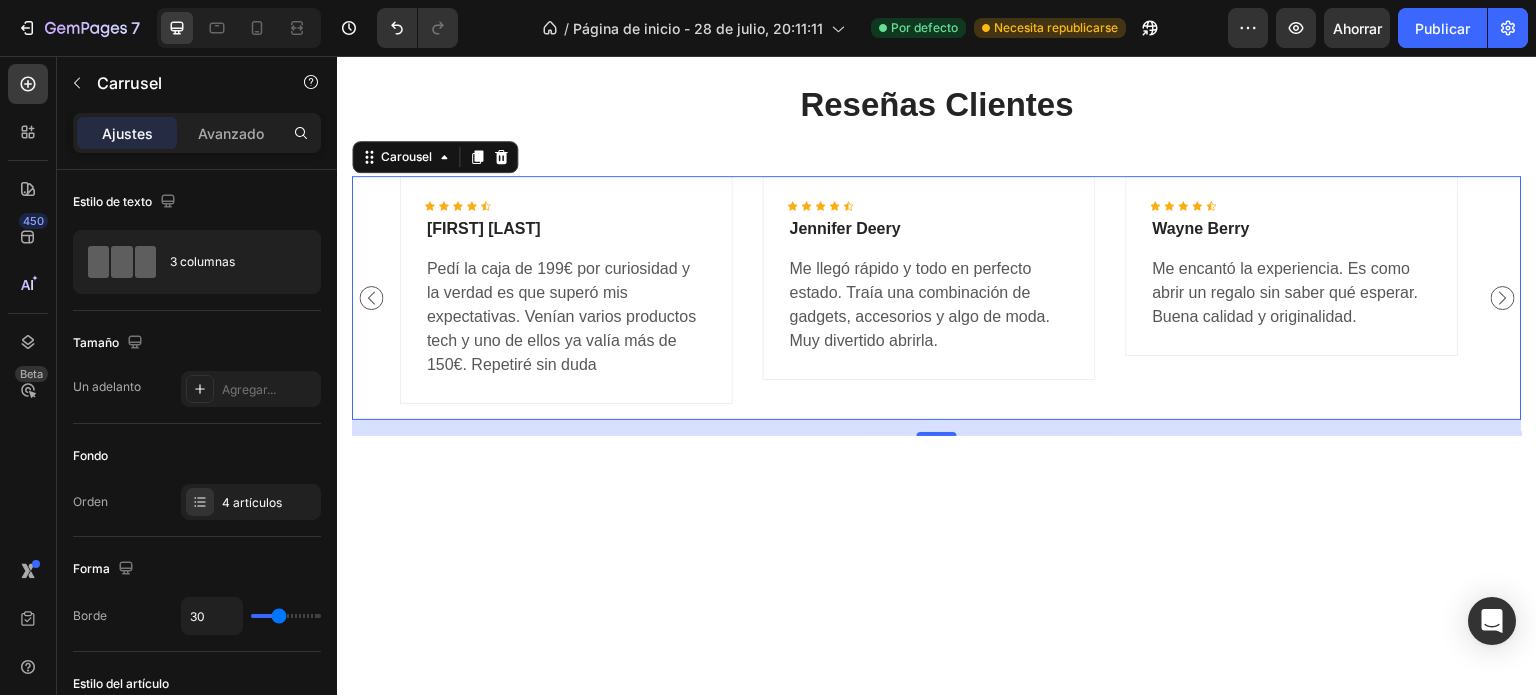 click 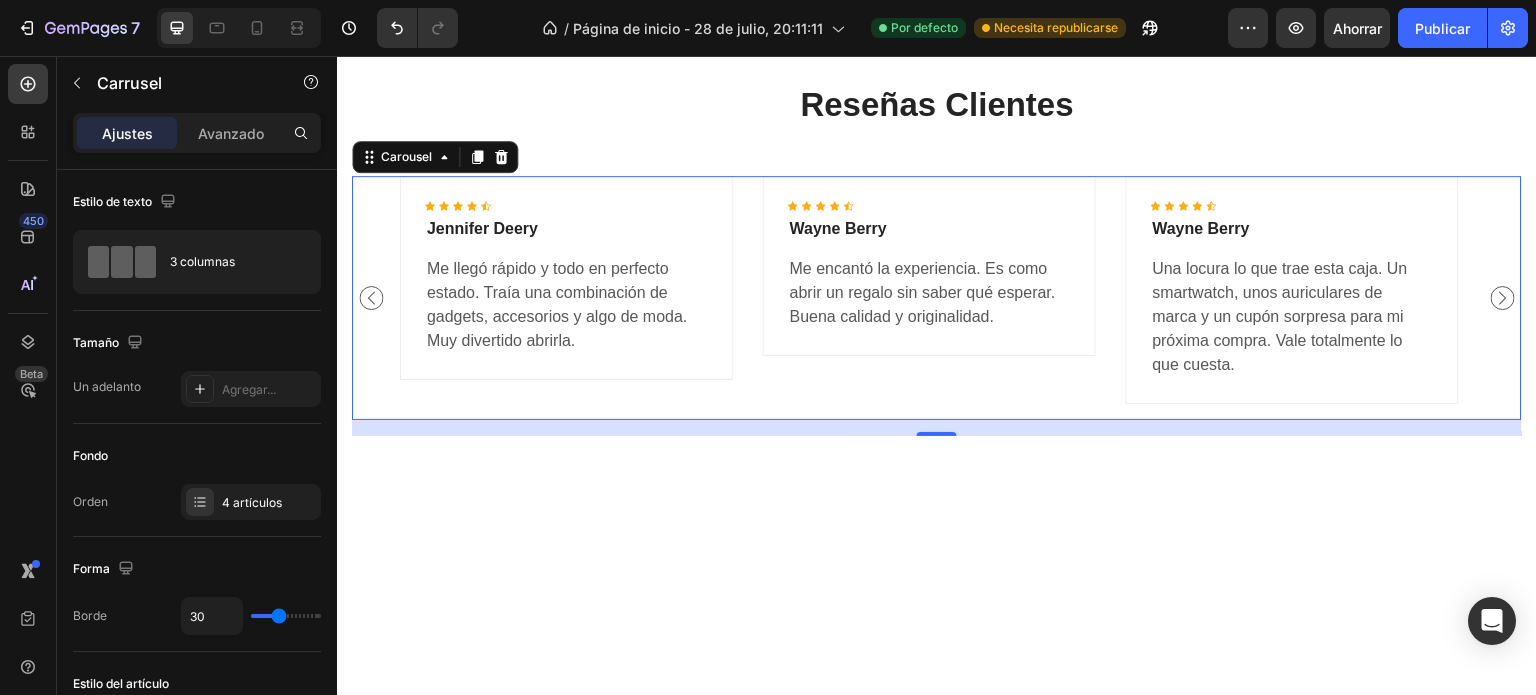 click 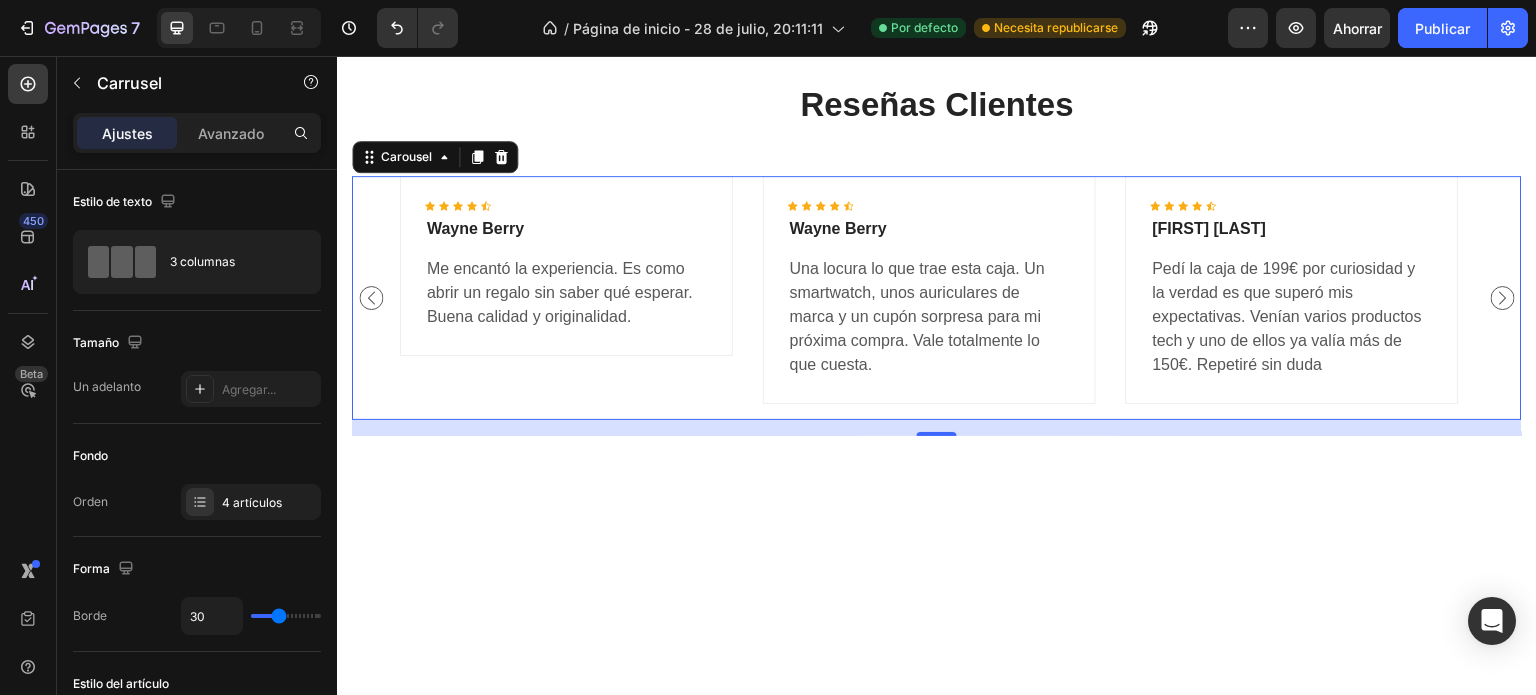 click 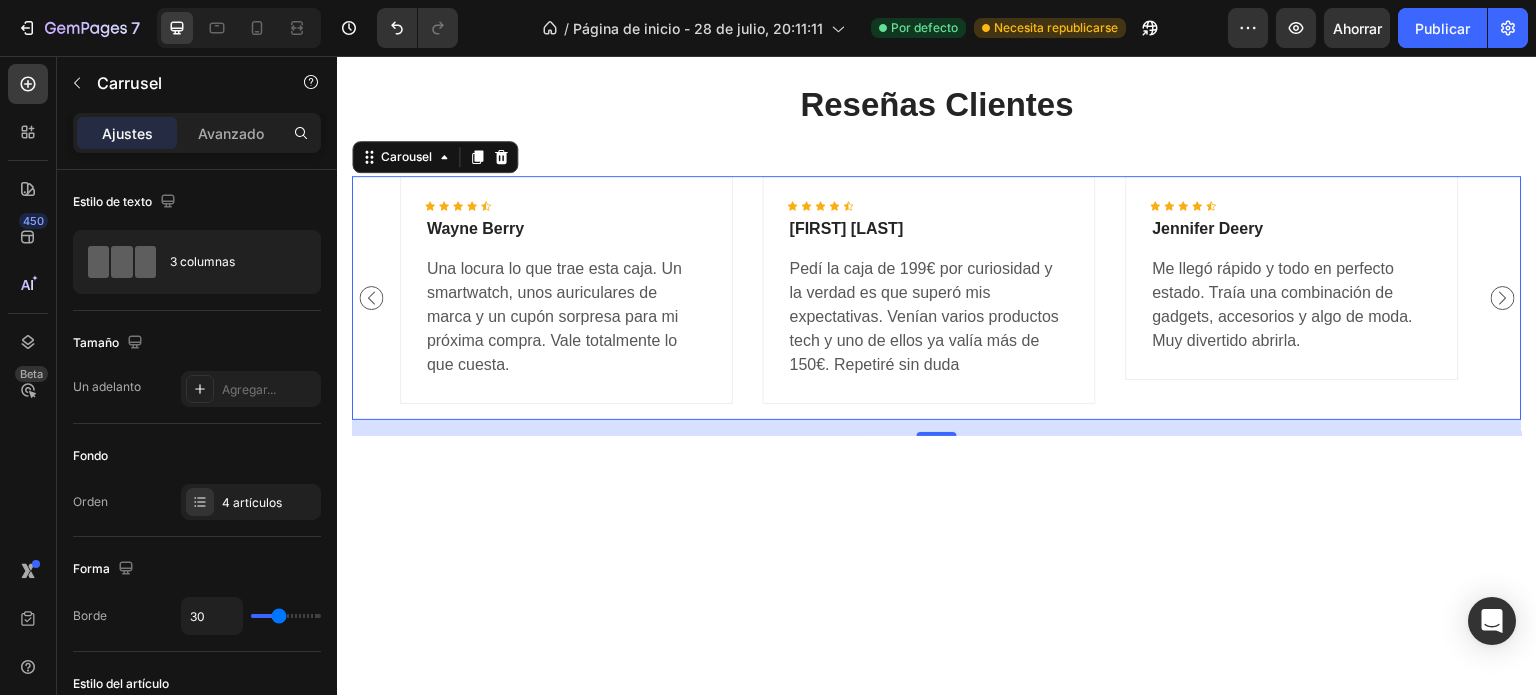 click 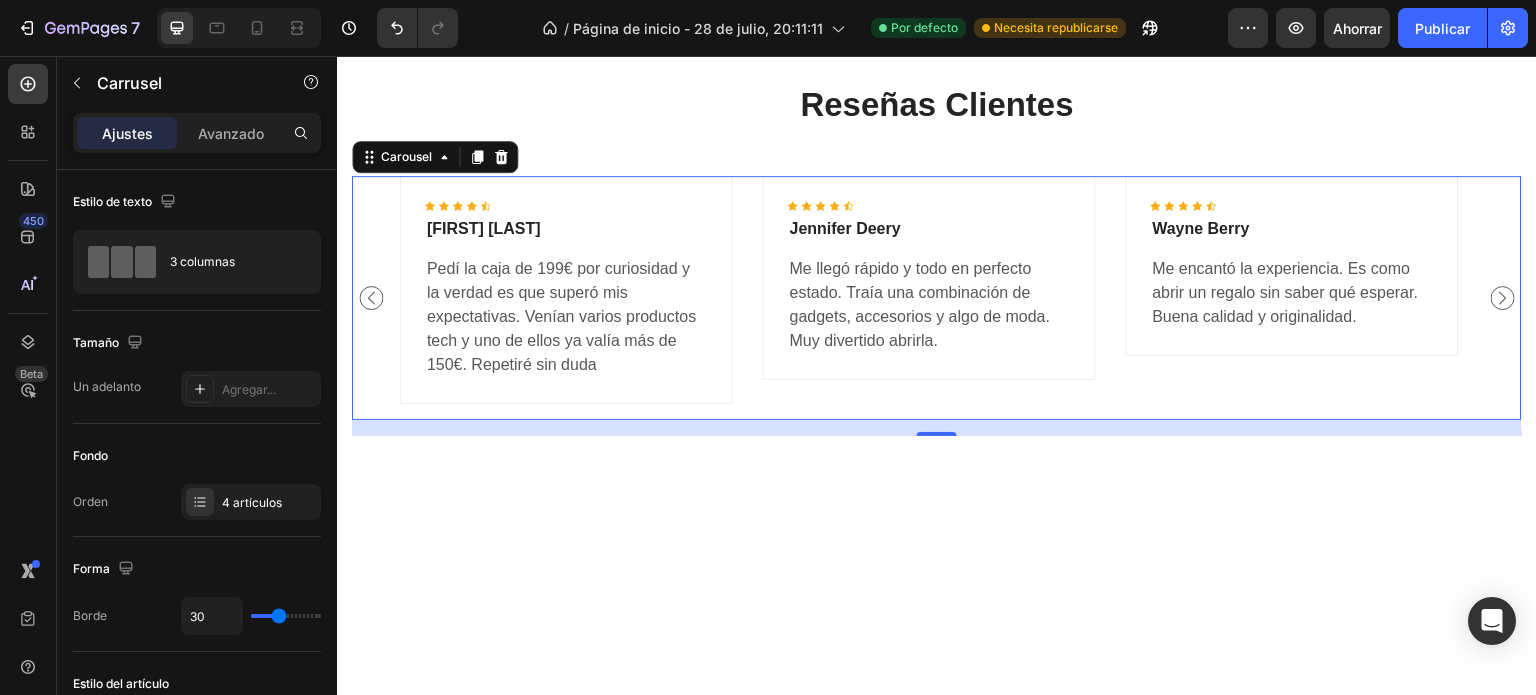 click 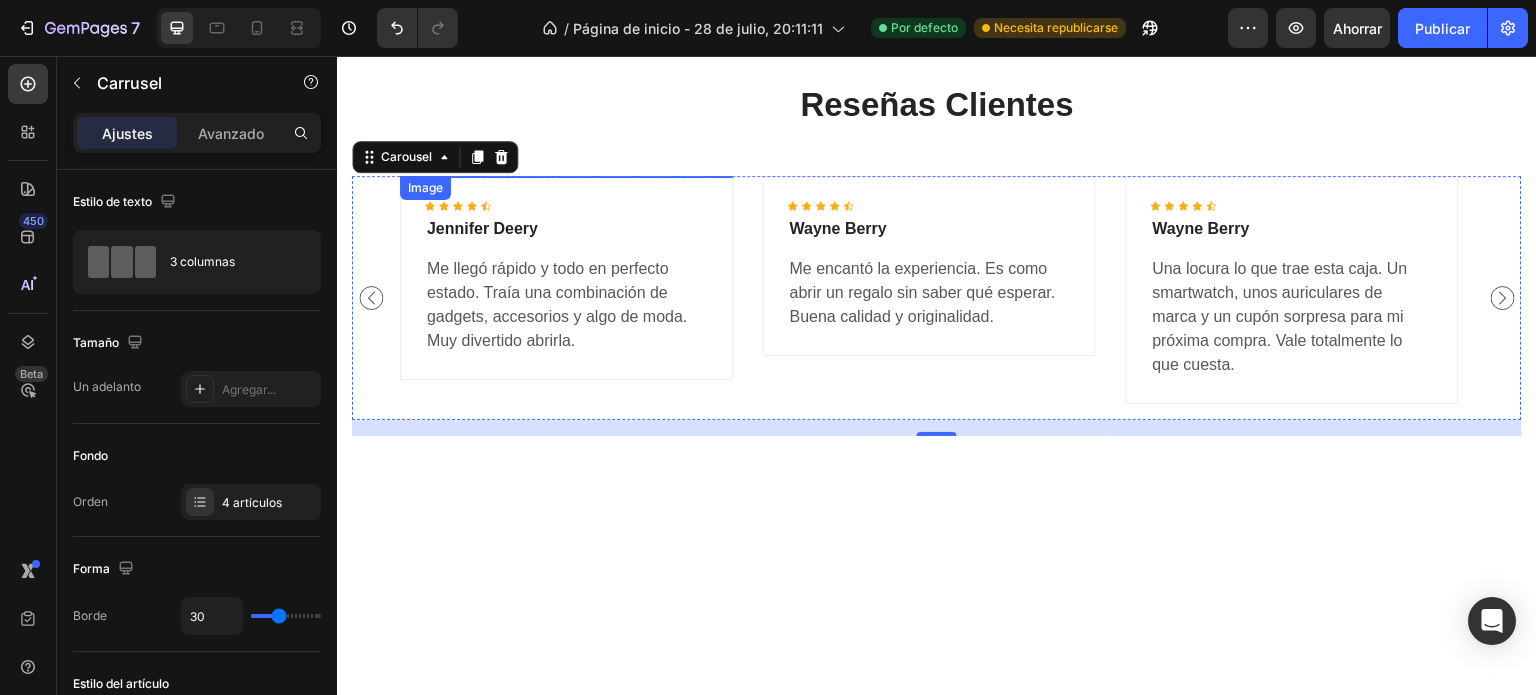 click at bounding box center [566, 176] 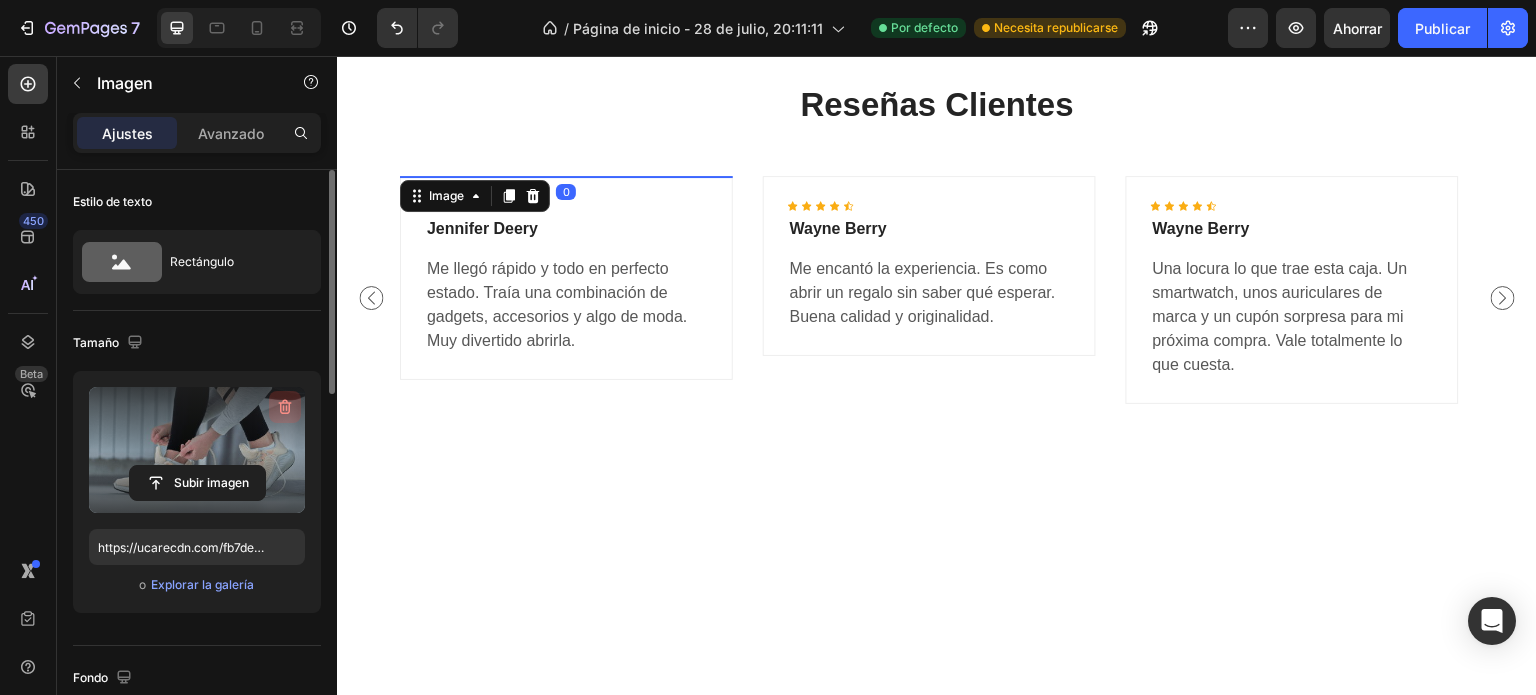 click 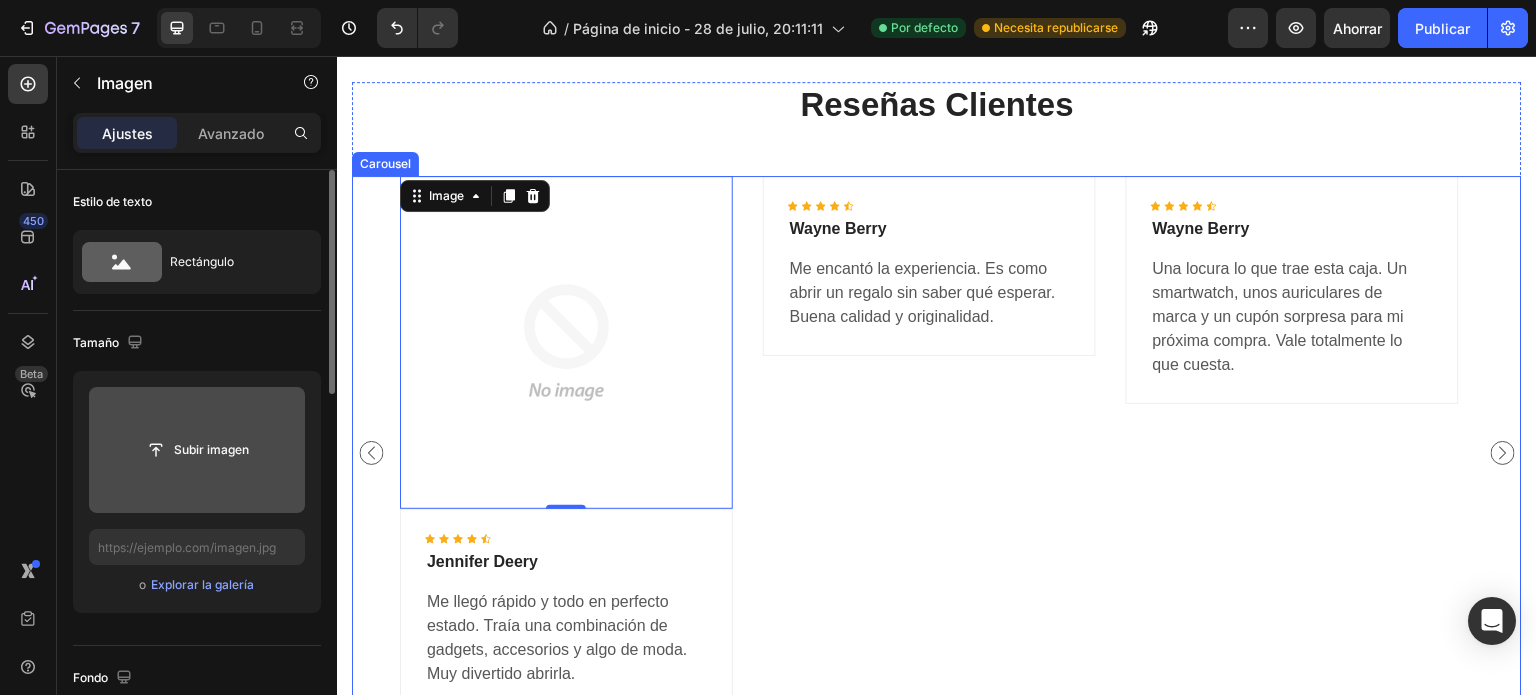 click 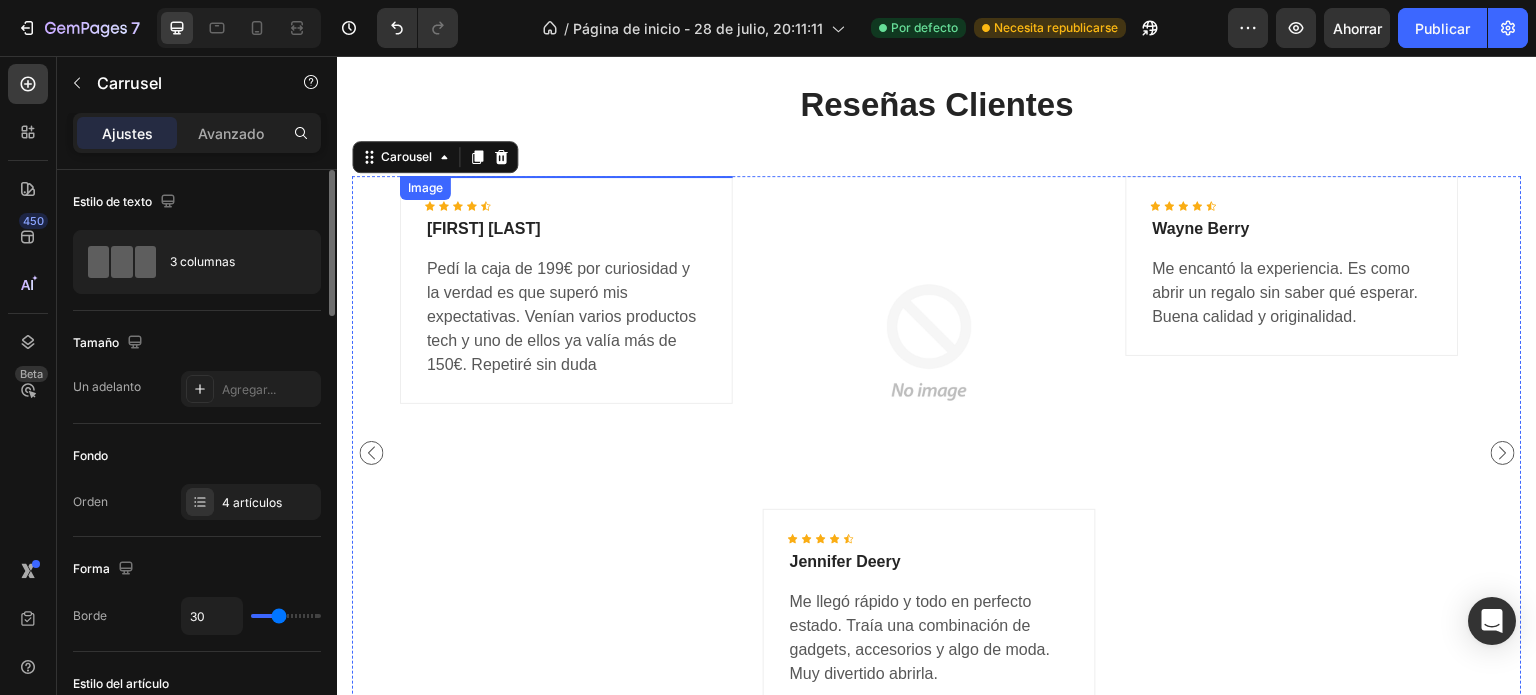 click at bounding box center [566, 176] 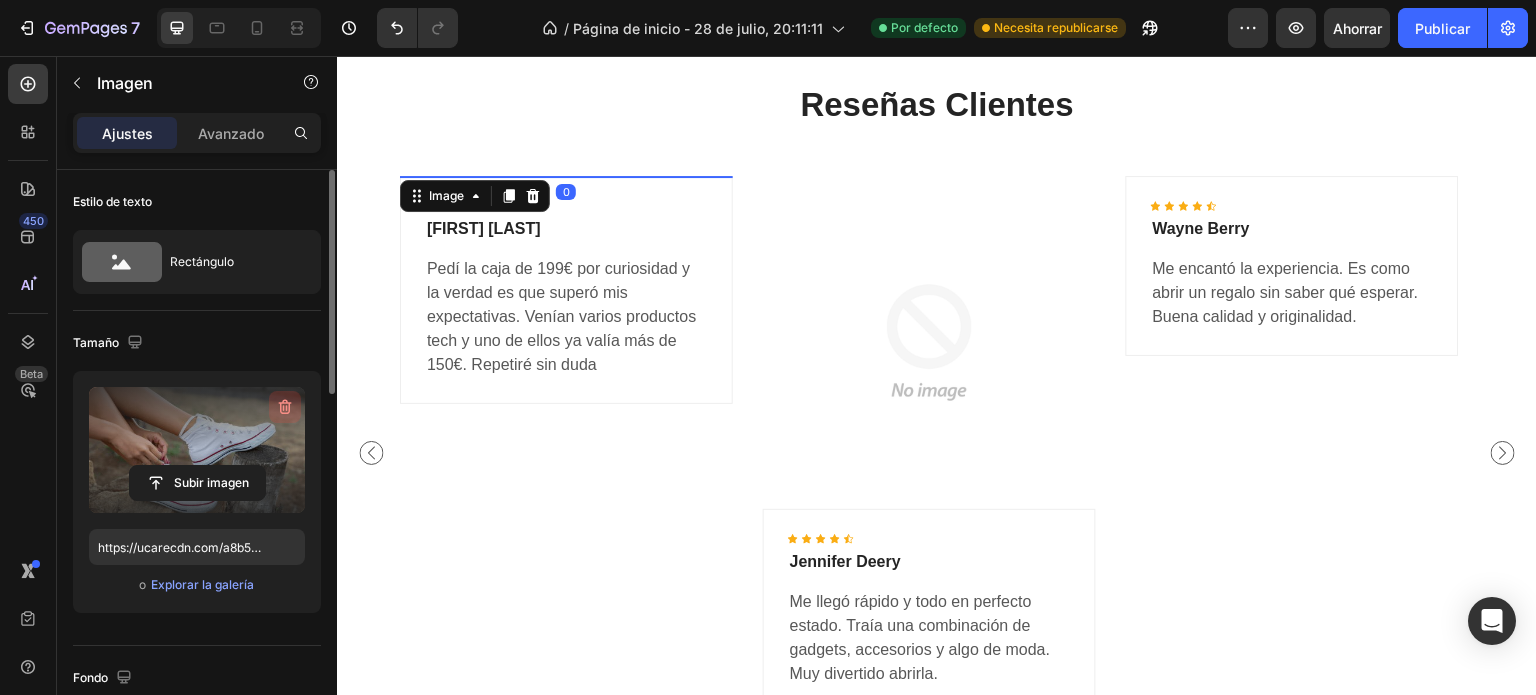 click at bounding box center [285, 407] 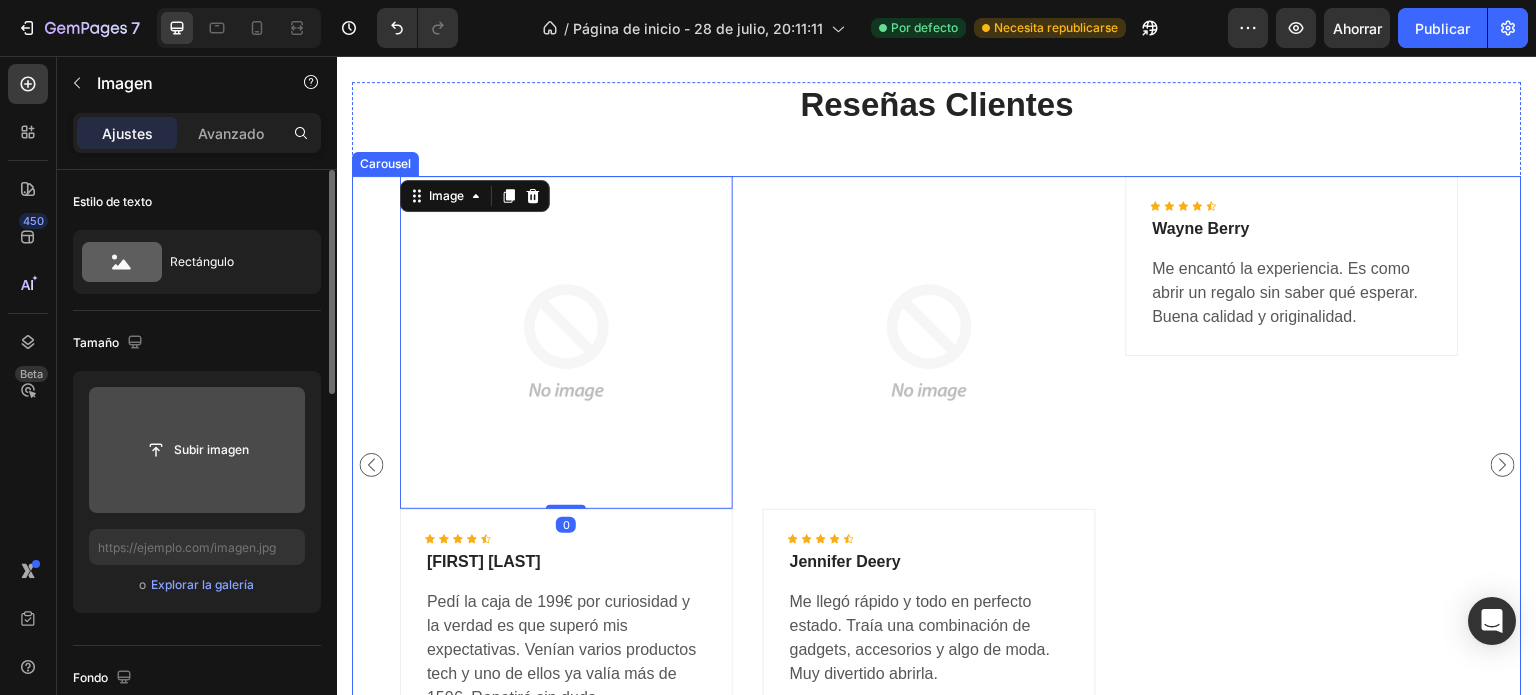 click 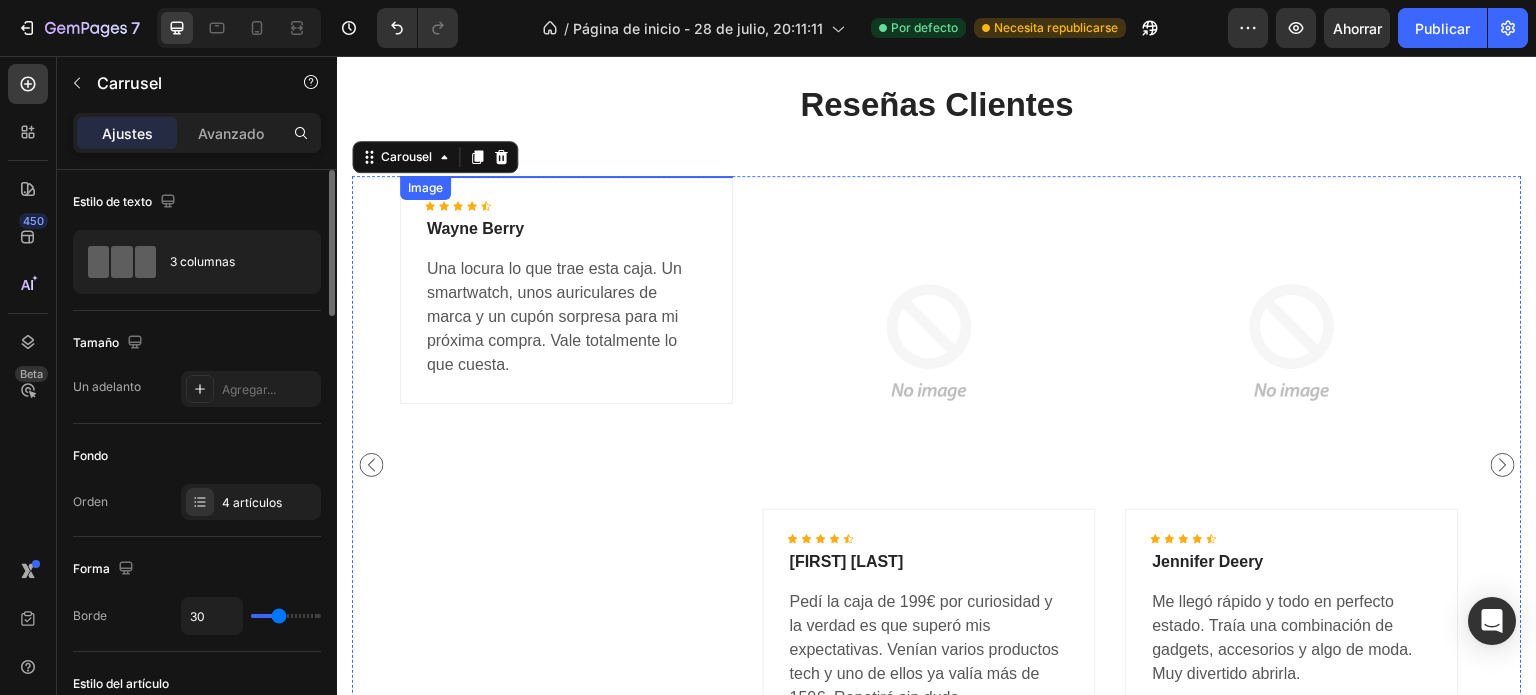 click at bounding box center (566, 176) 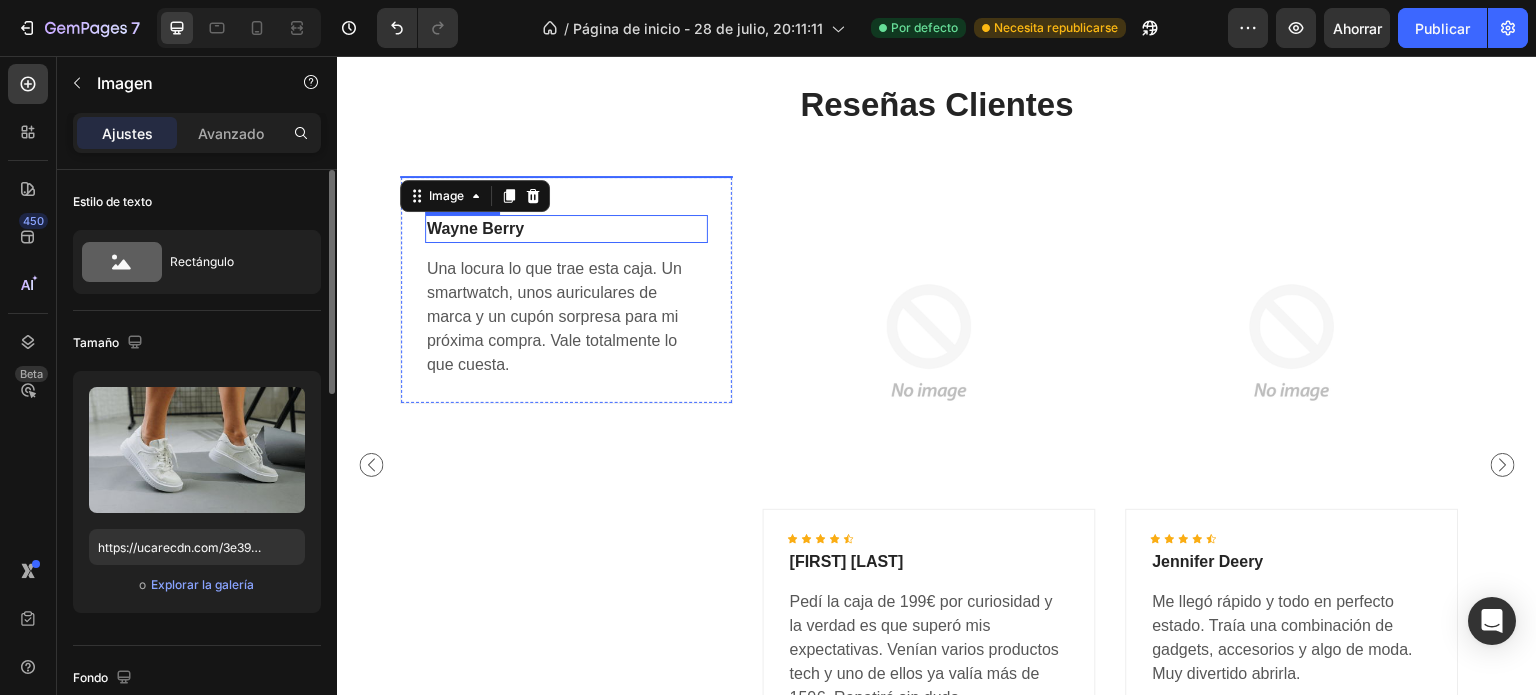 click on "Wayne Berry" at bounding box center [566, 229] 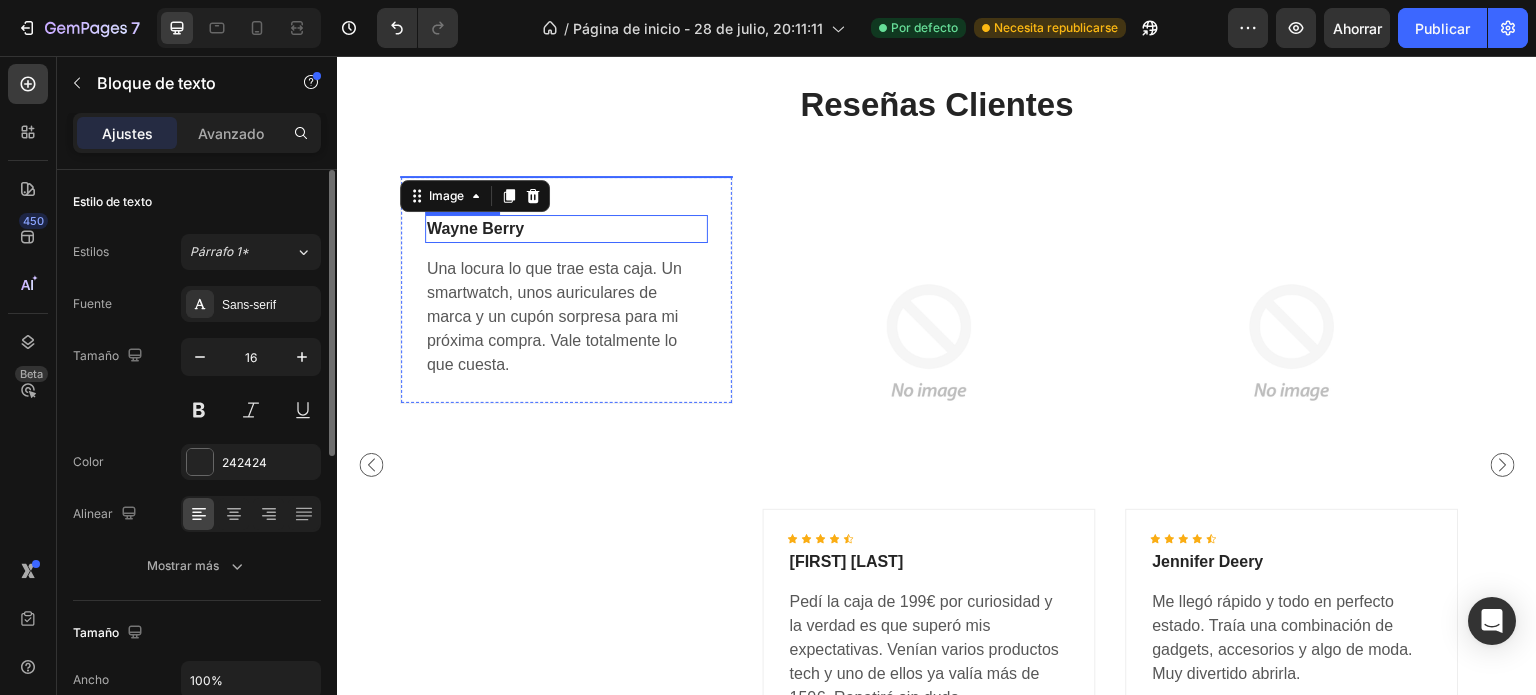 click on "Wayne Berry" at bounding box center (566, 229) 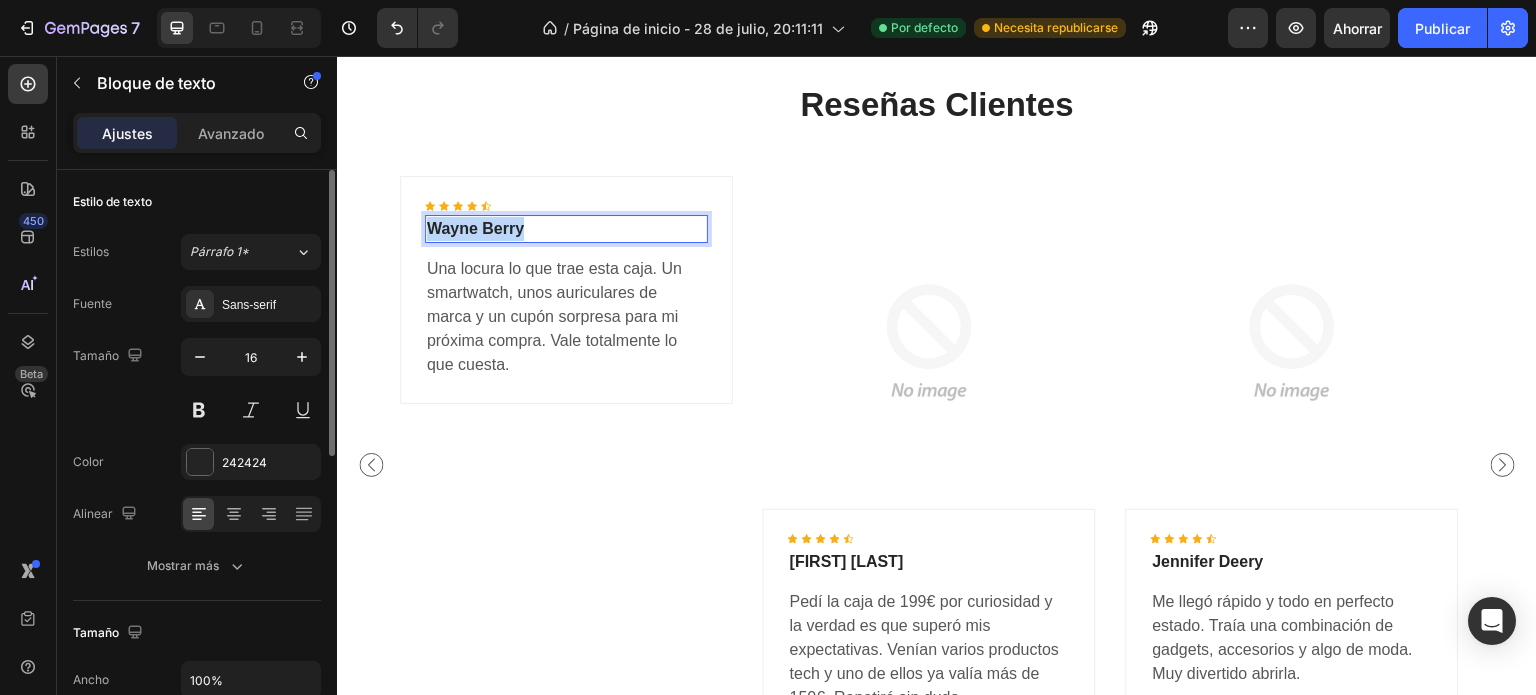 click on "Wayne Berry" at bounding box center (566, 229) 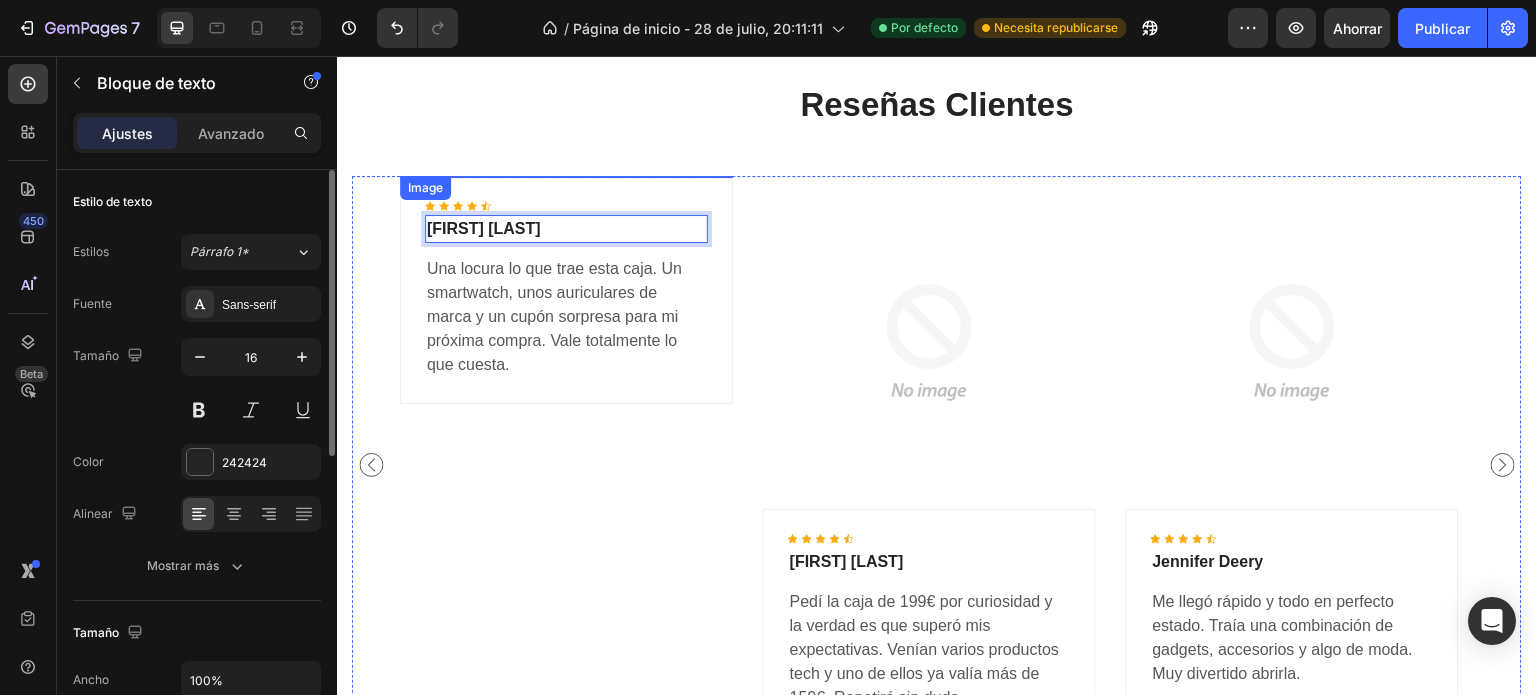 click at bounding box center (566, 176) 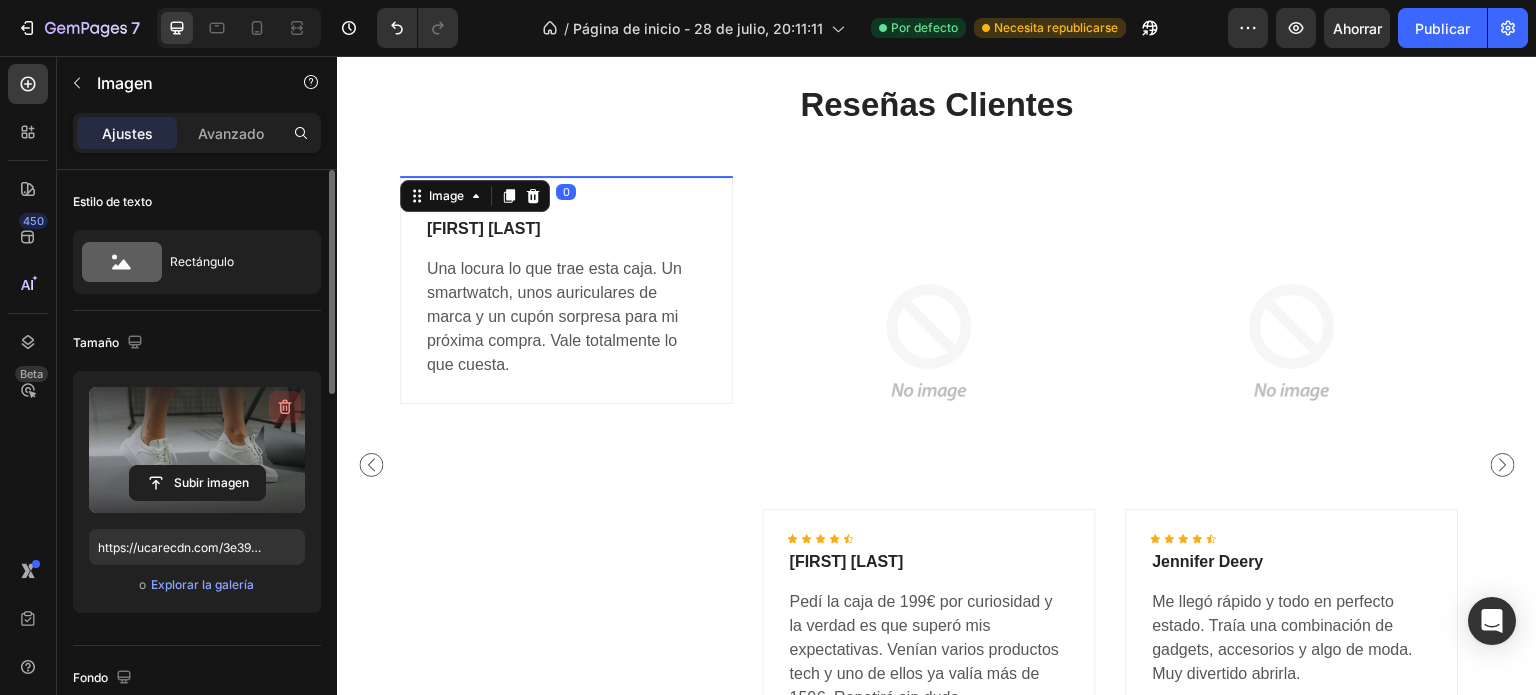 click 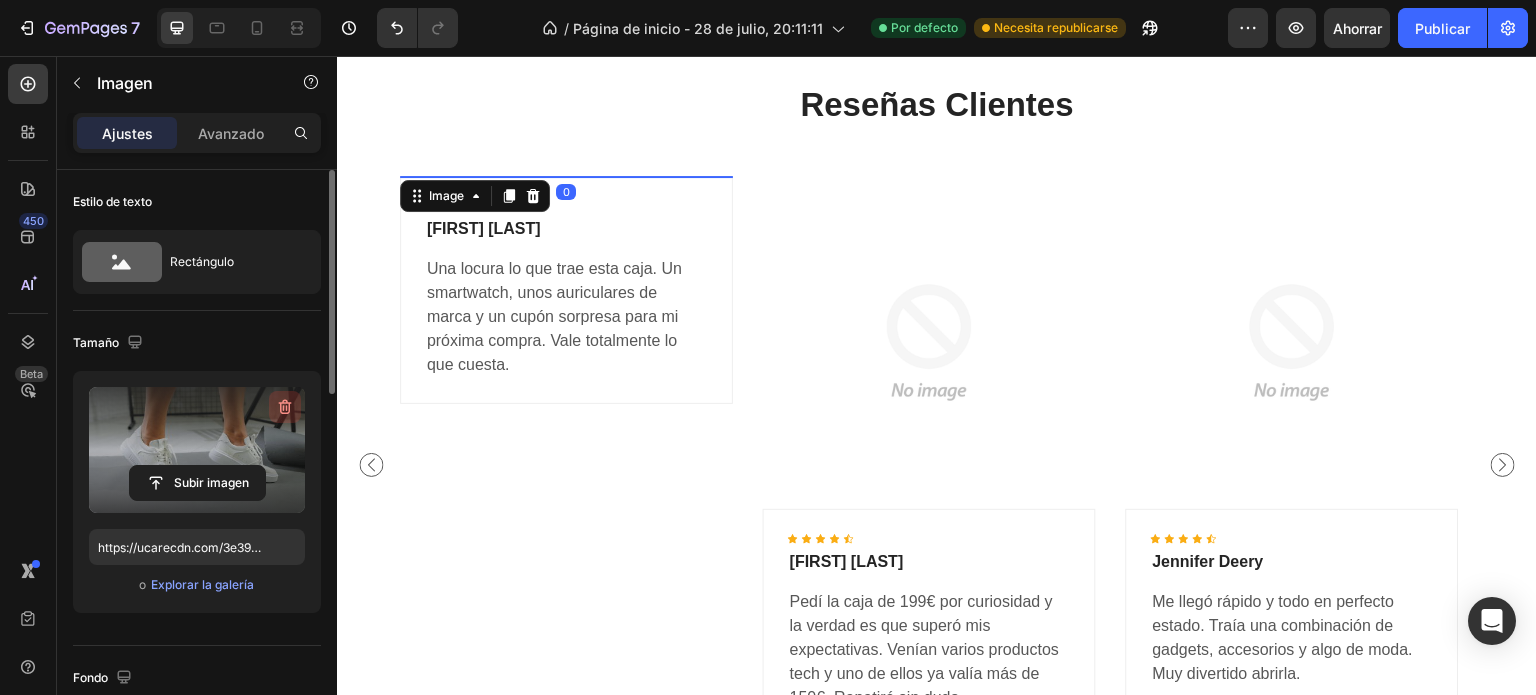 type 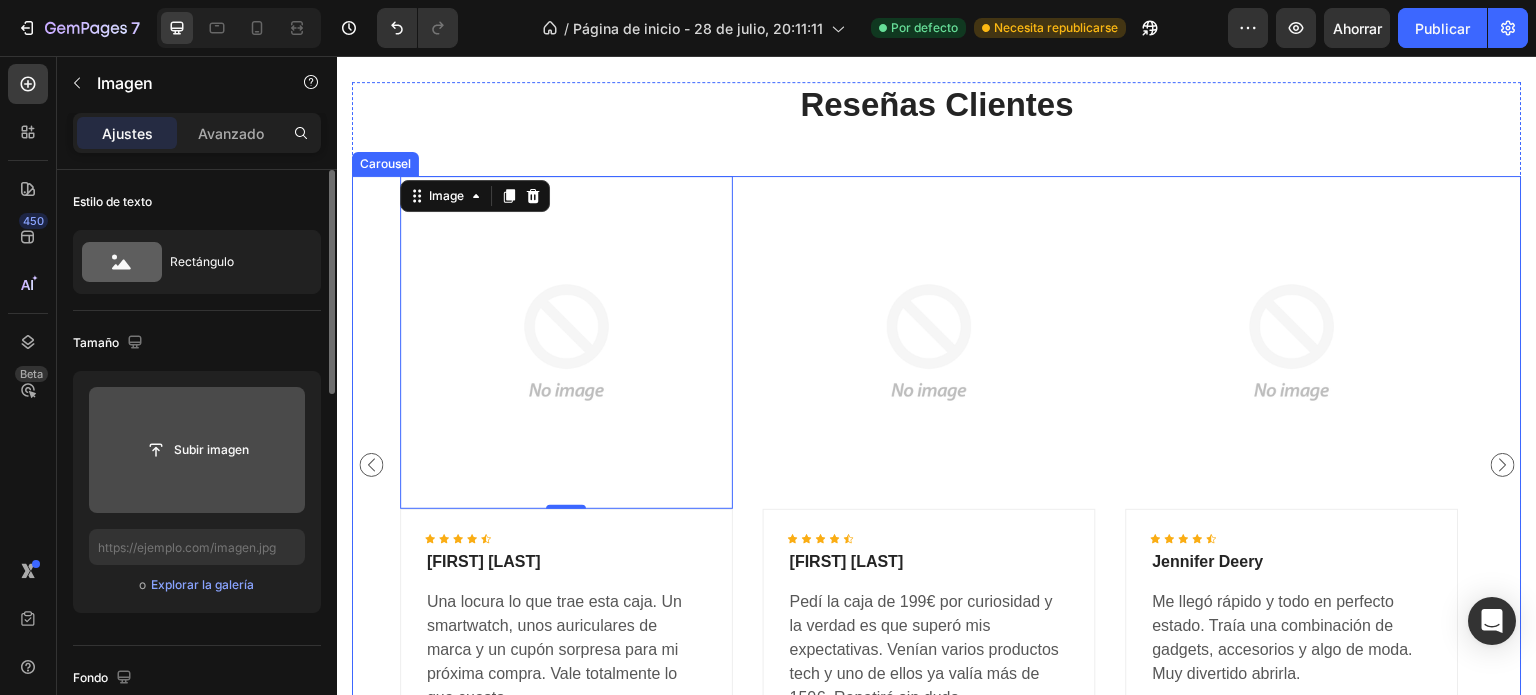 click 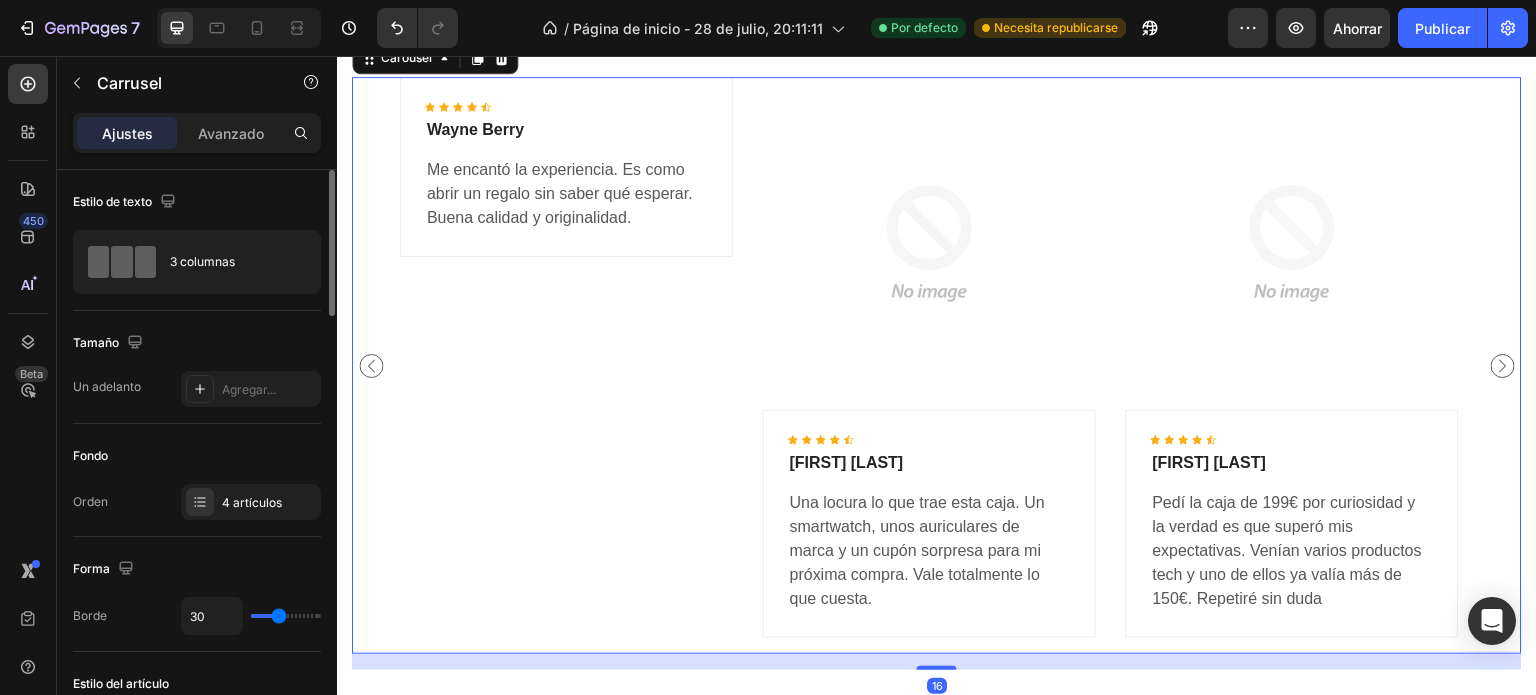 scroll, scrollTop: 3533, scrollLeft: 0, axis: vertical 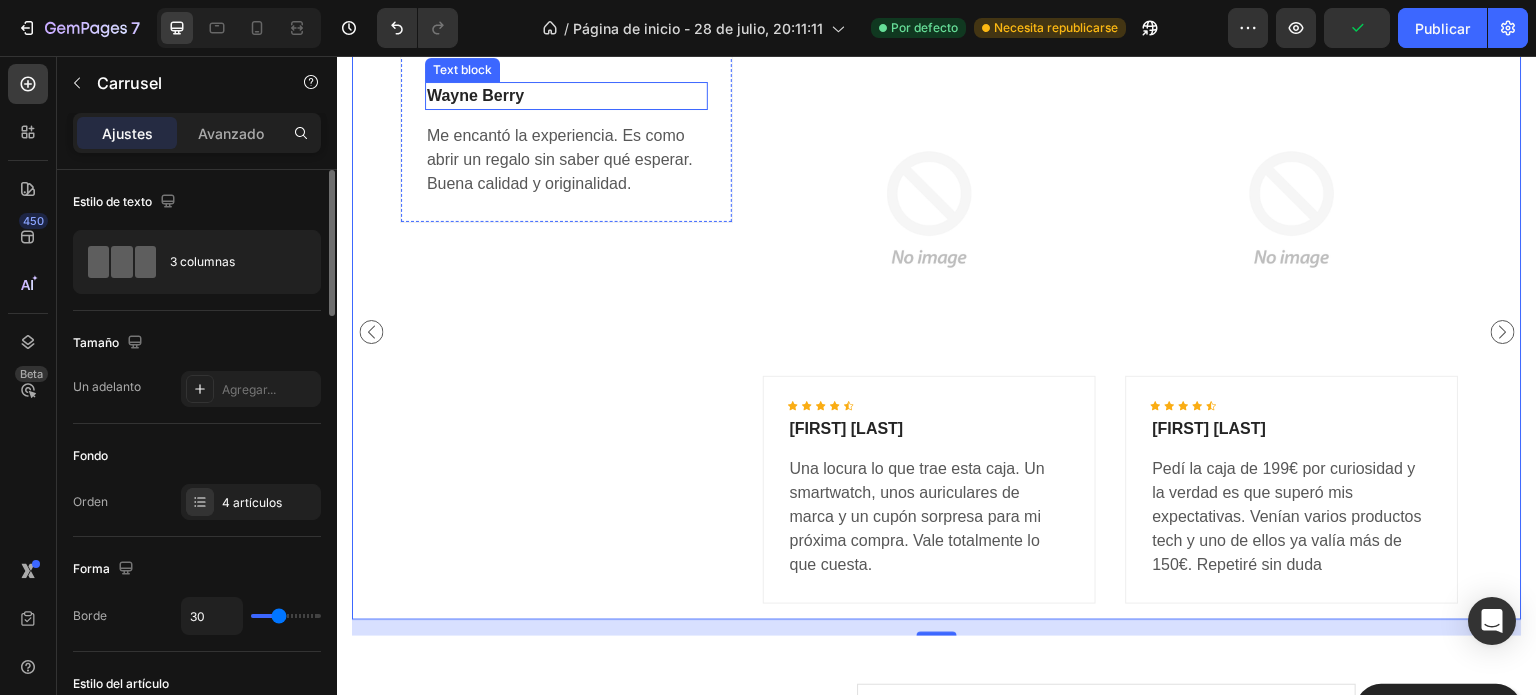 click on "Wayne Berry" at bounding box center [566, 96] 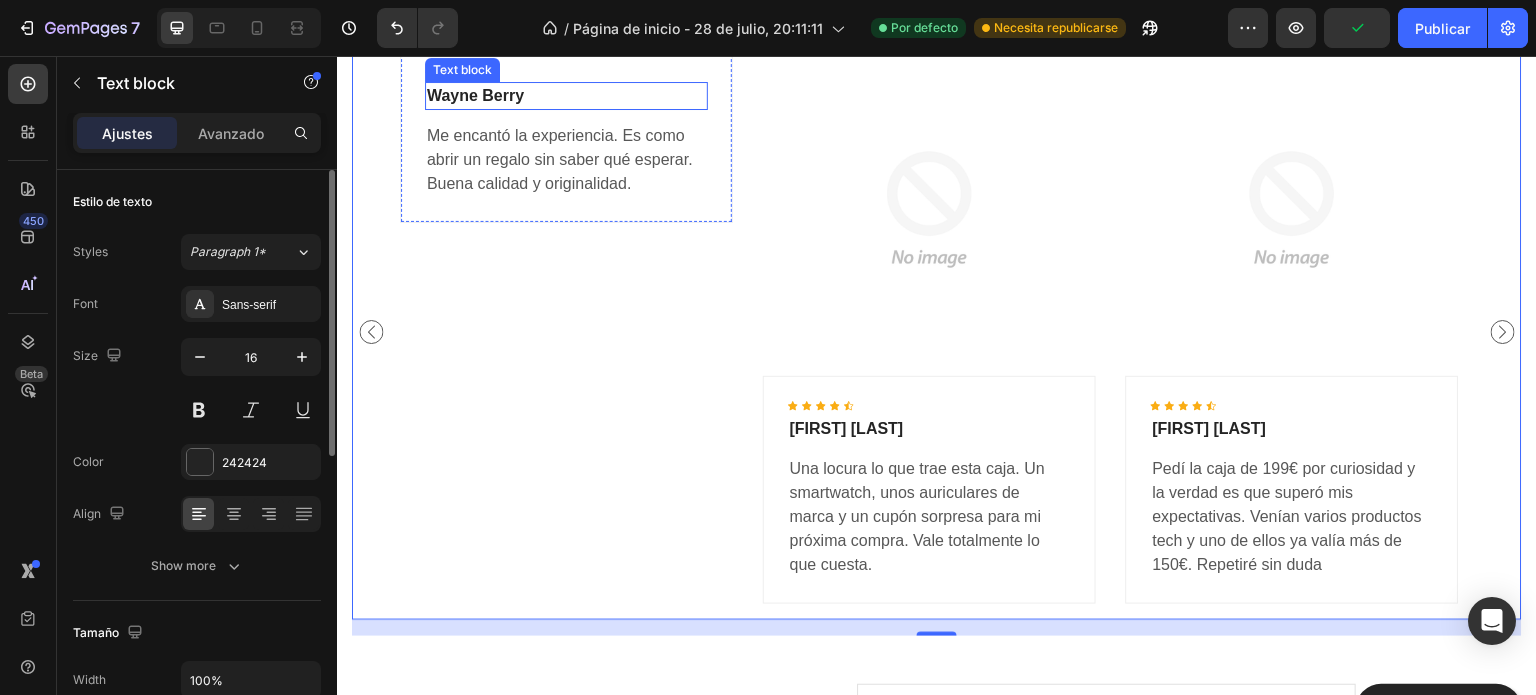 click on "Wayne Berry" at bounding box center (566, 96) 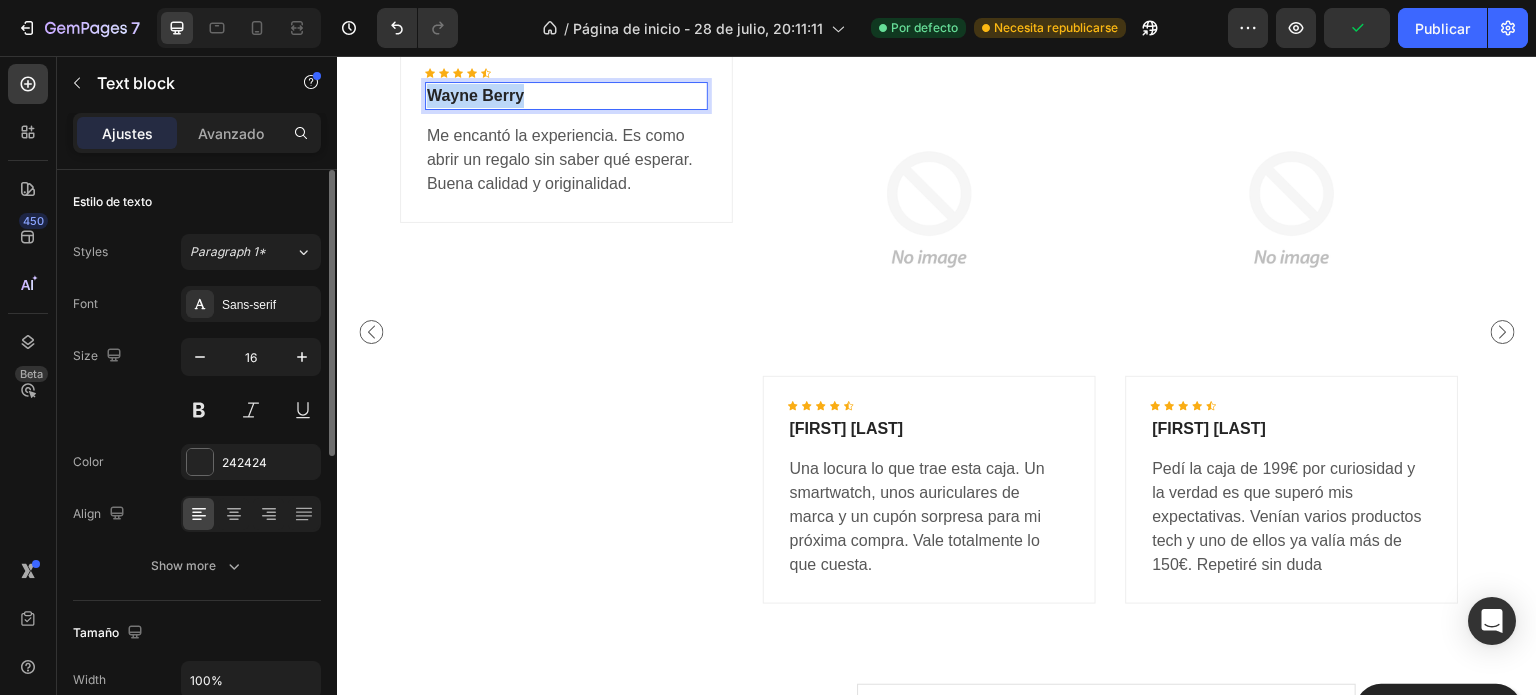 click on "Wayne Berry" at bounding box center (566, 96) 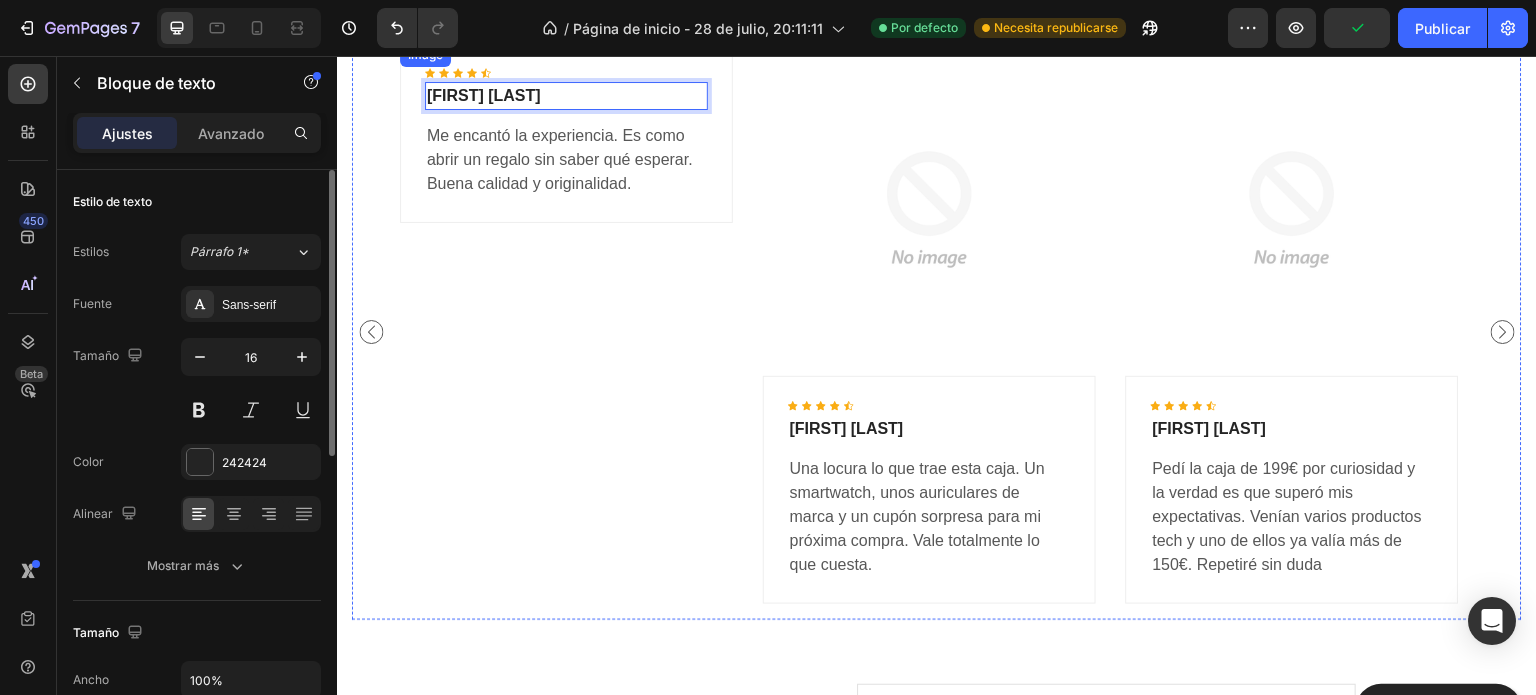 click at bounding box center (566, 43) 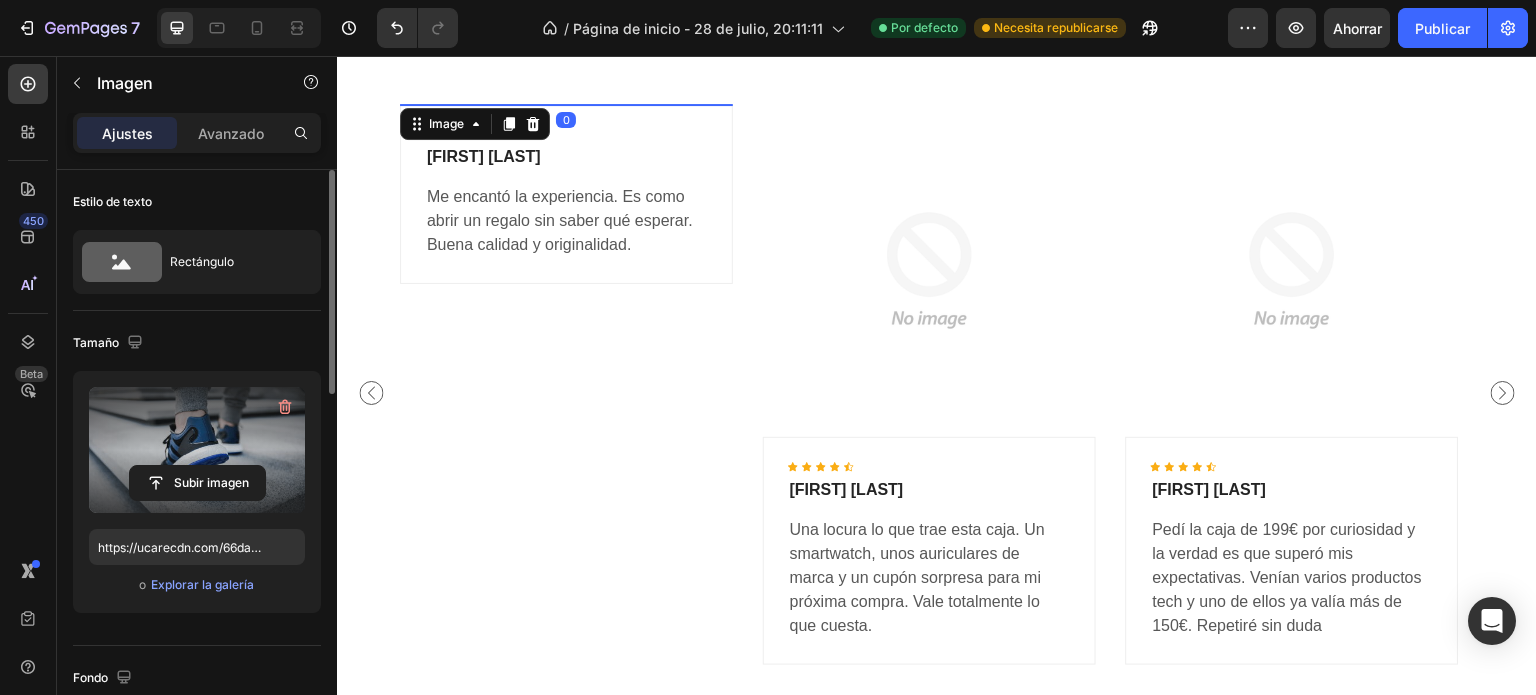 scroll, scrollTop: 3466, scrollLeft: 0, axis: vertical 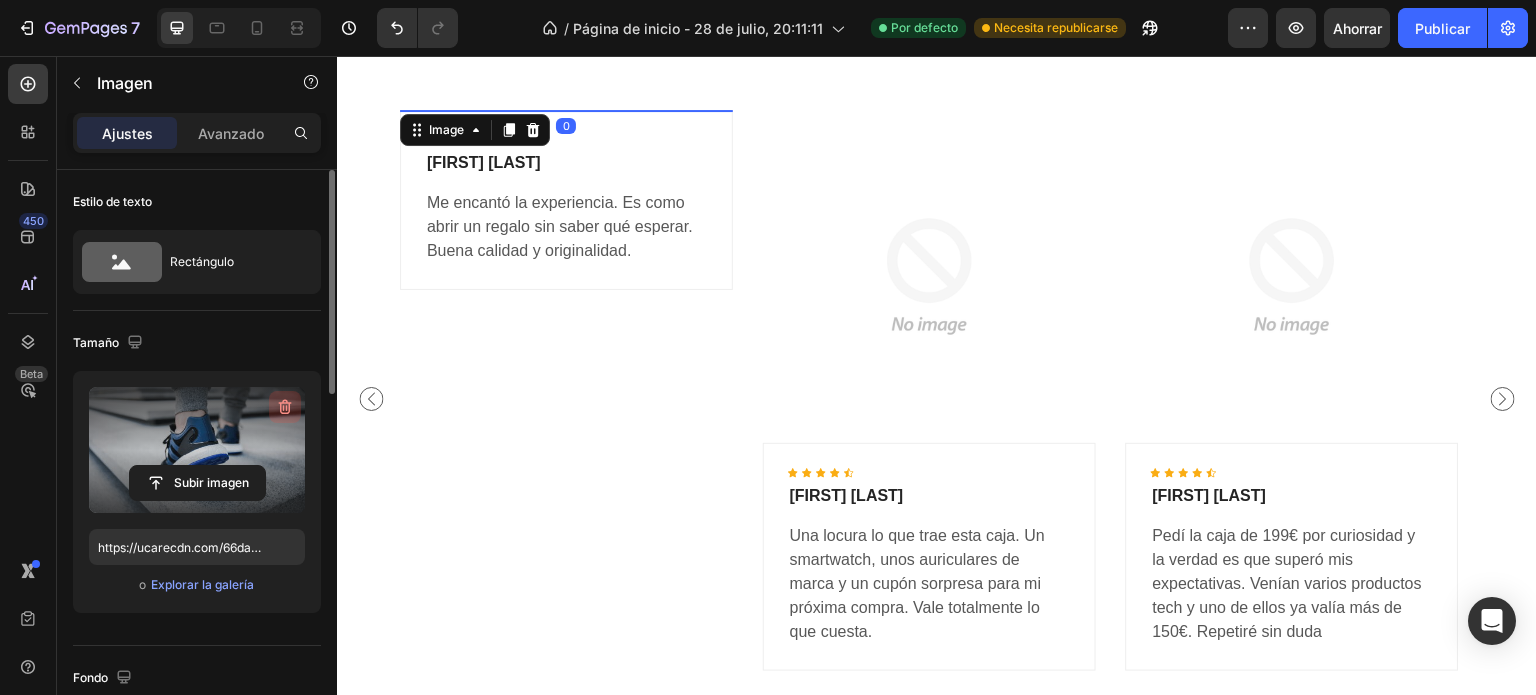 click 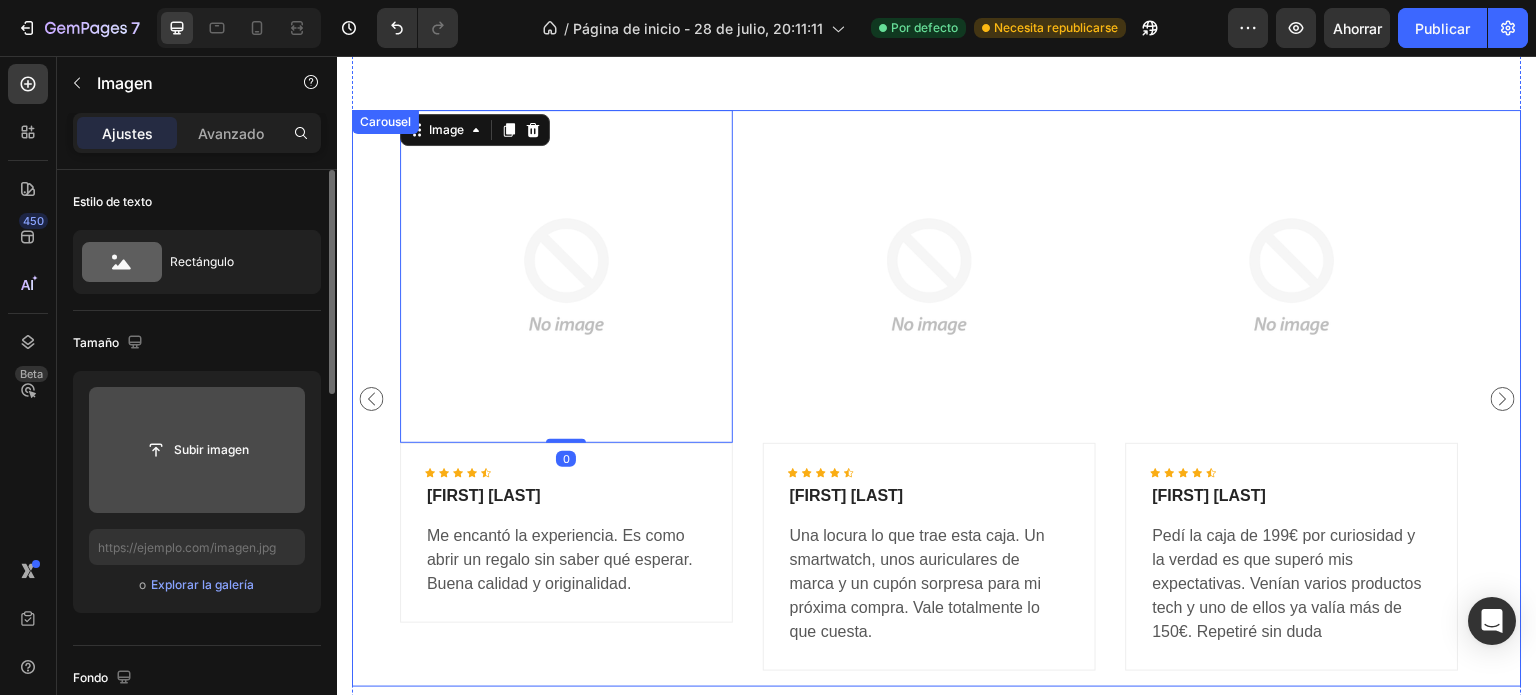 click 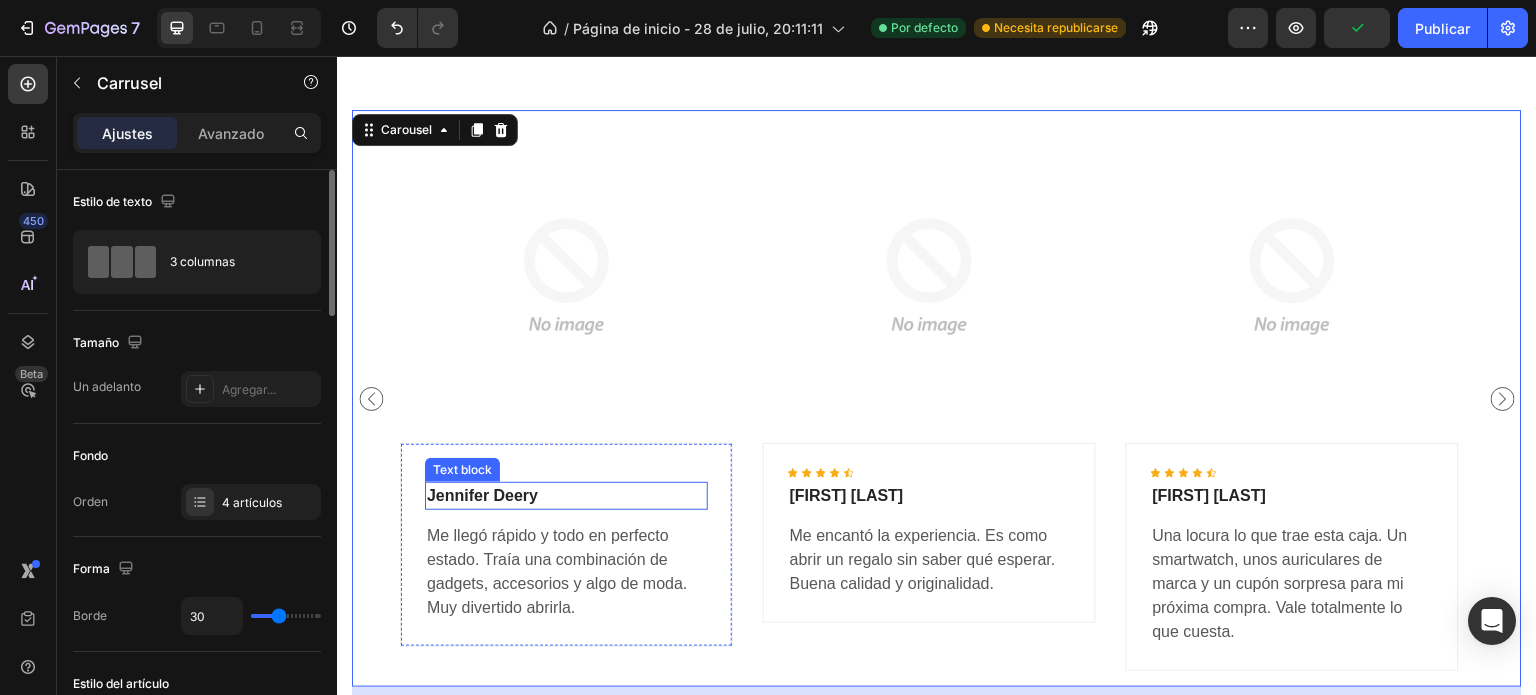 click on "Jennifer Deery" at bounding box center (566, 496) 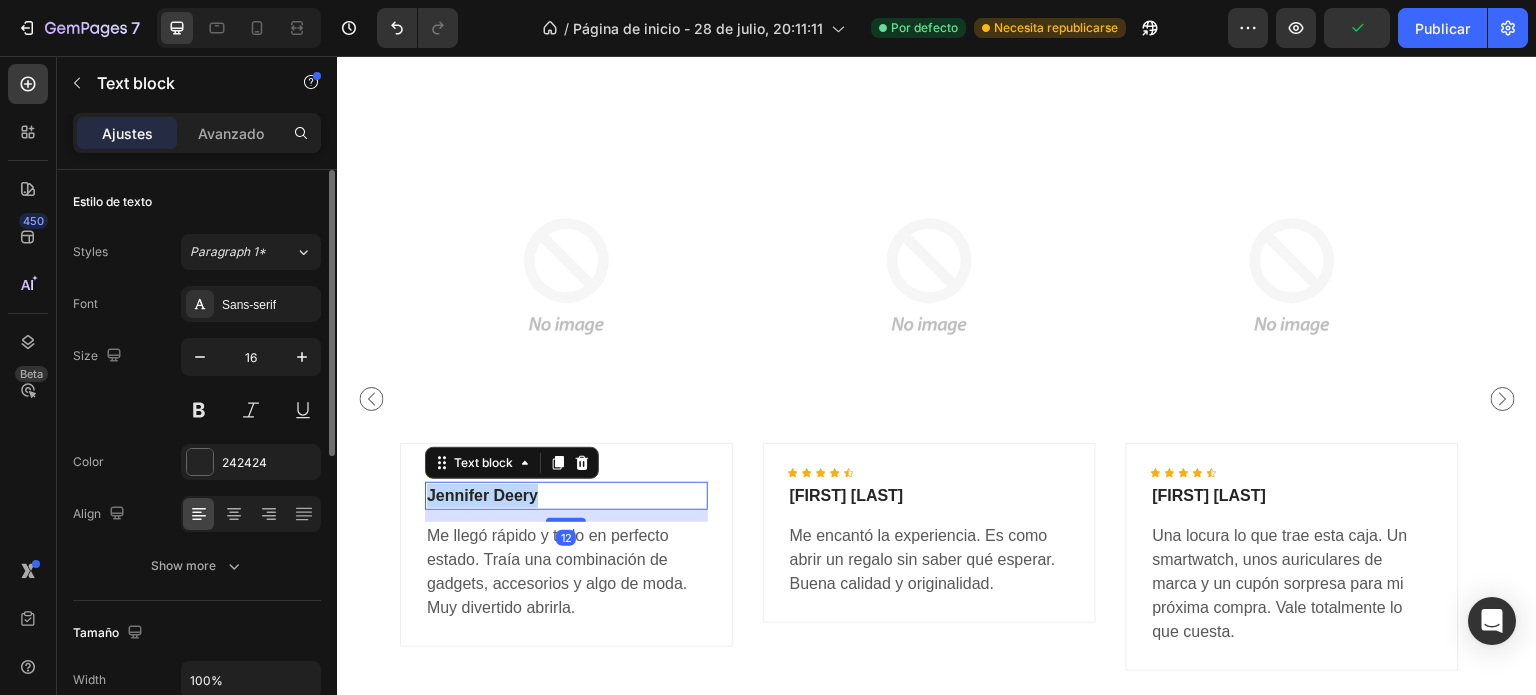 click on "Jennifer Deery" at bounding box center (566, 496) 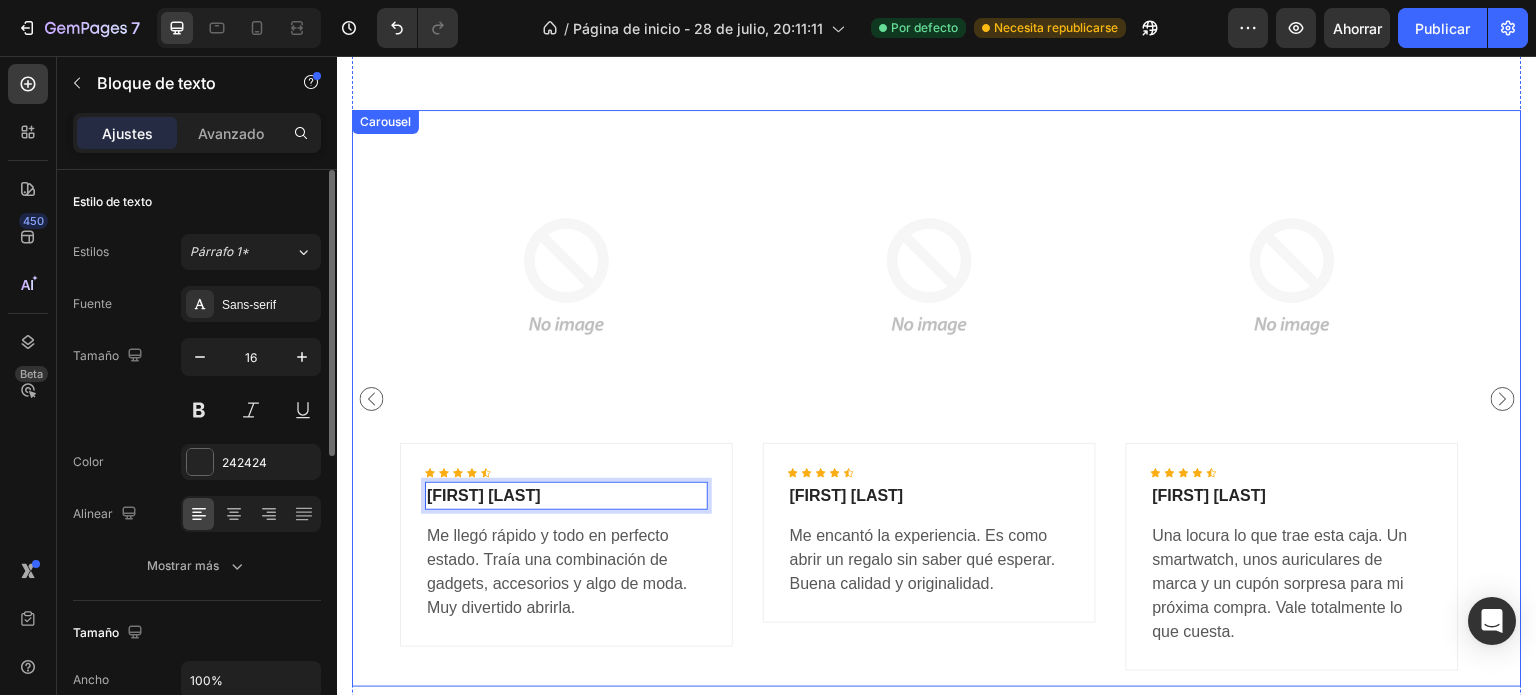 click 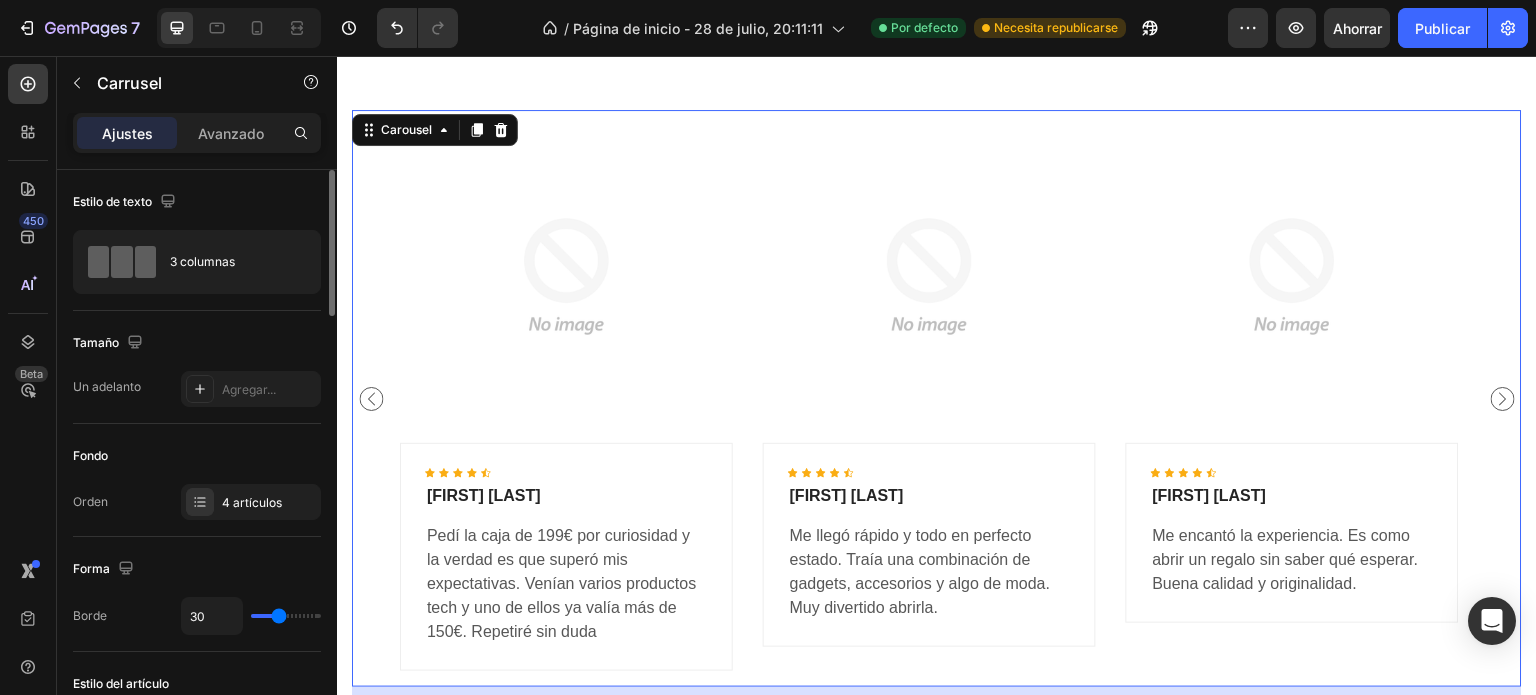 click 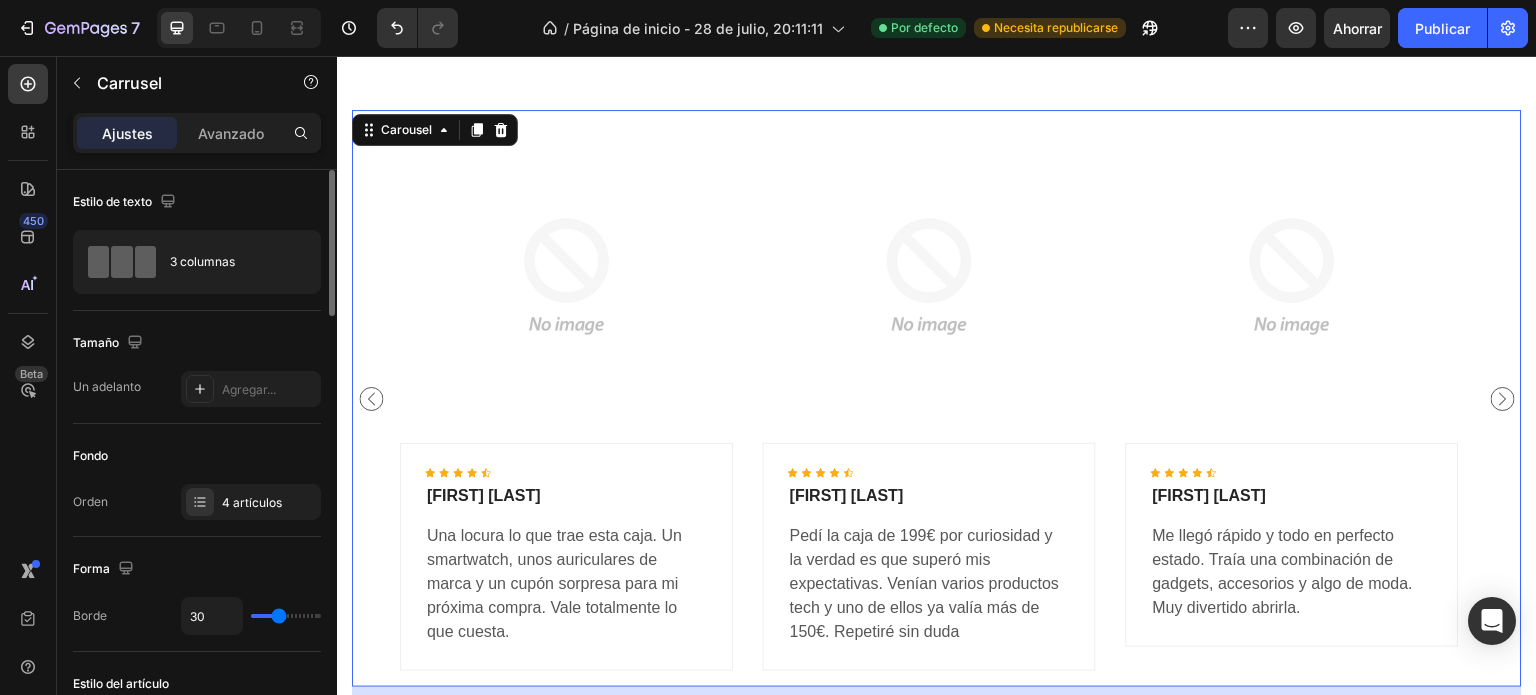 click 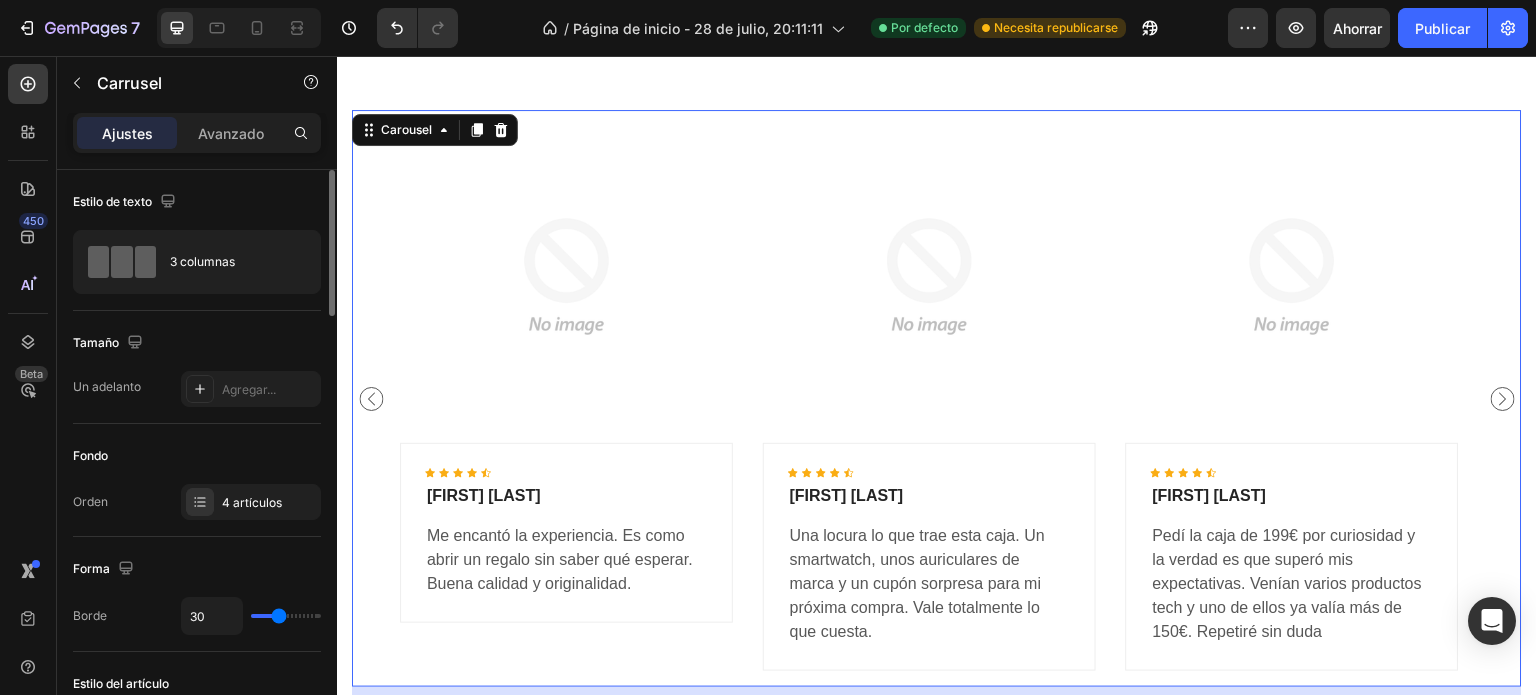 click 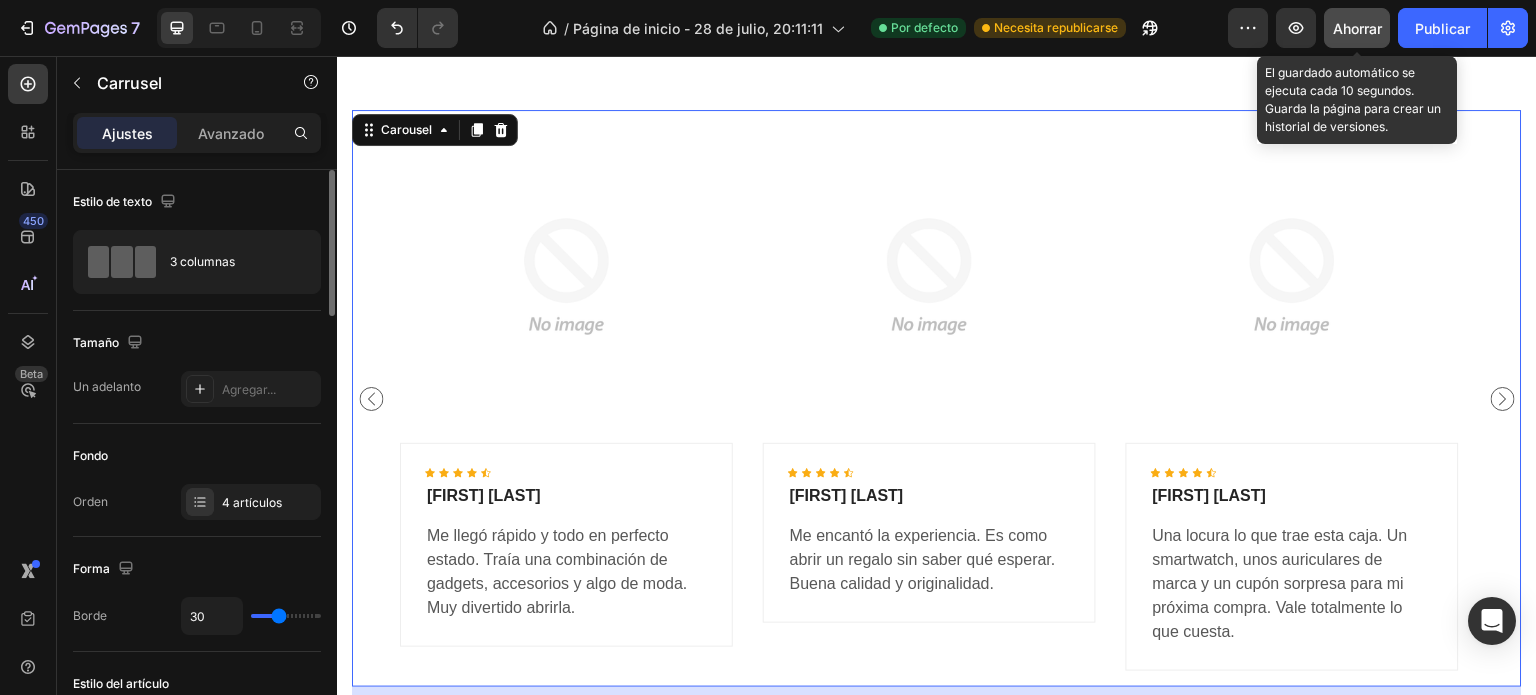 click on "Ahorrar" at bounding box center [1357, 28] 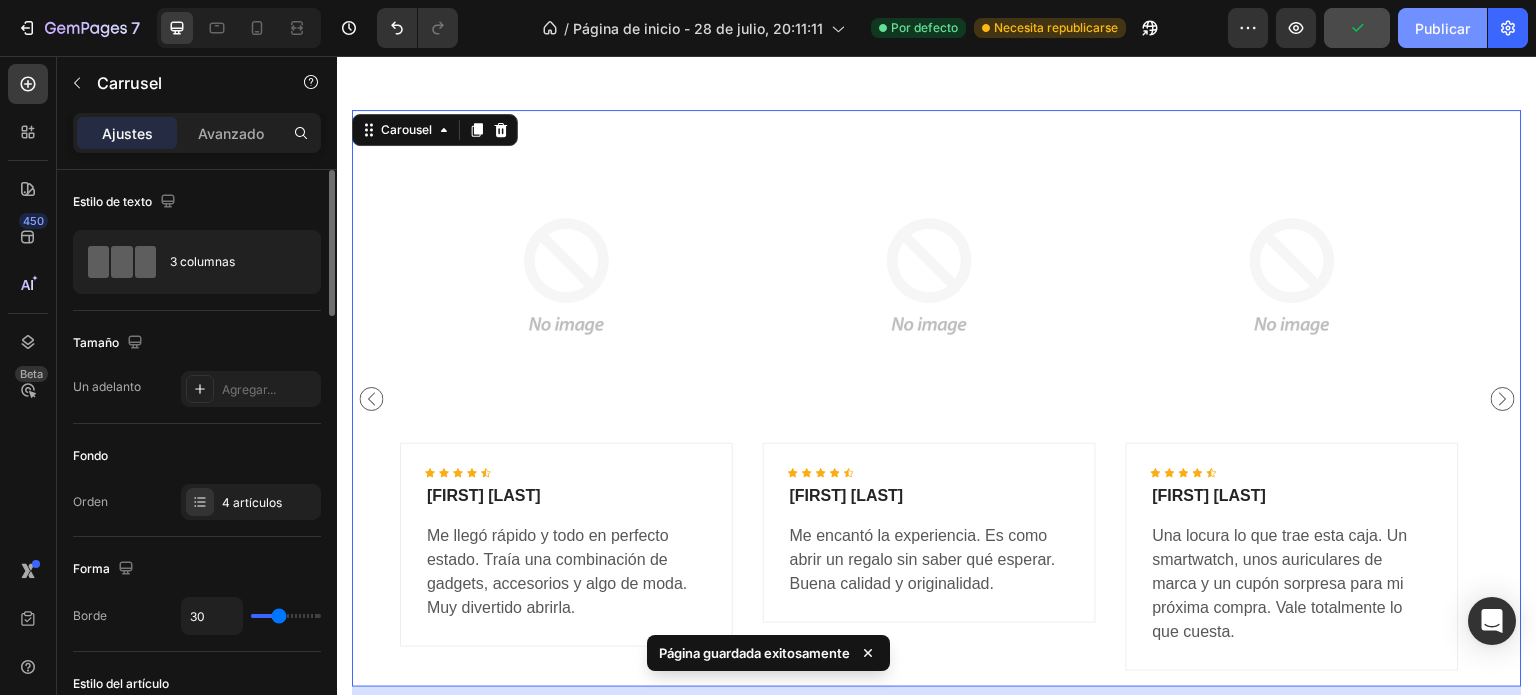 click on "Publicar" at bounding box center (1442, 28) 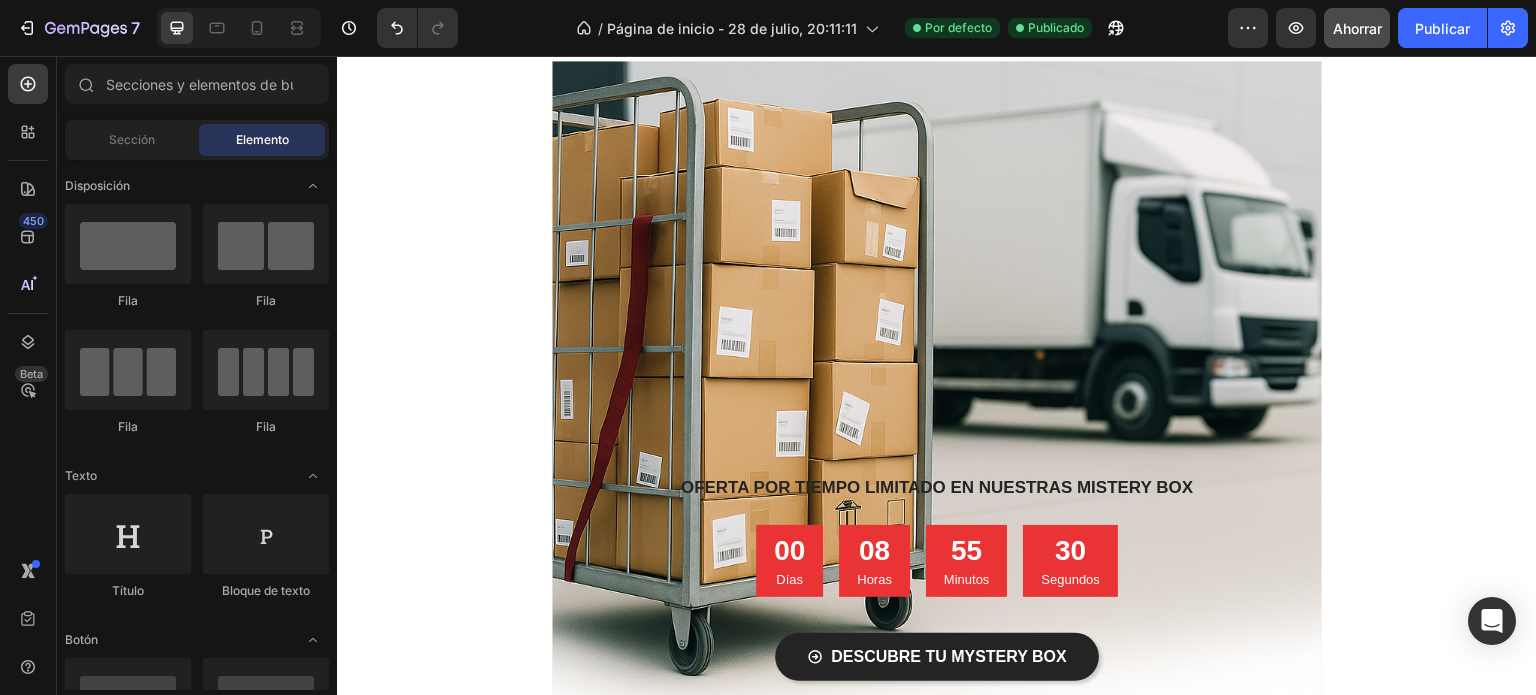 scroll, scrollTop: 0, scrollLeft: 0, axis: both 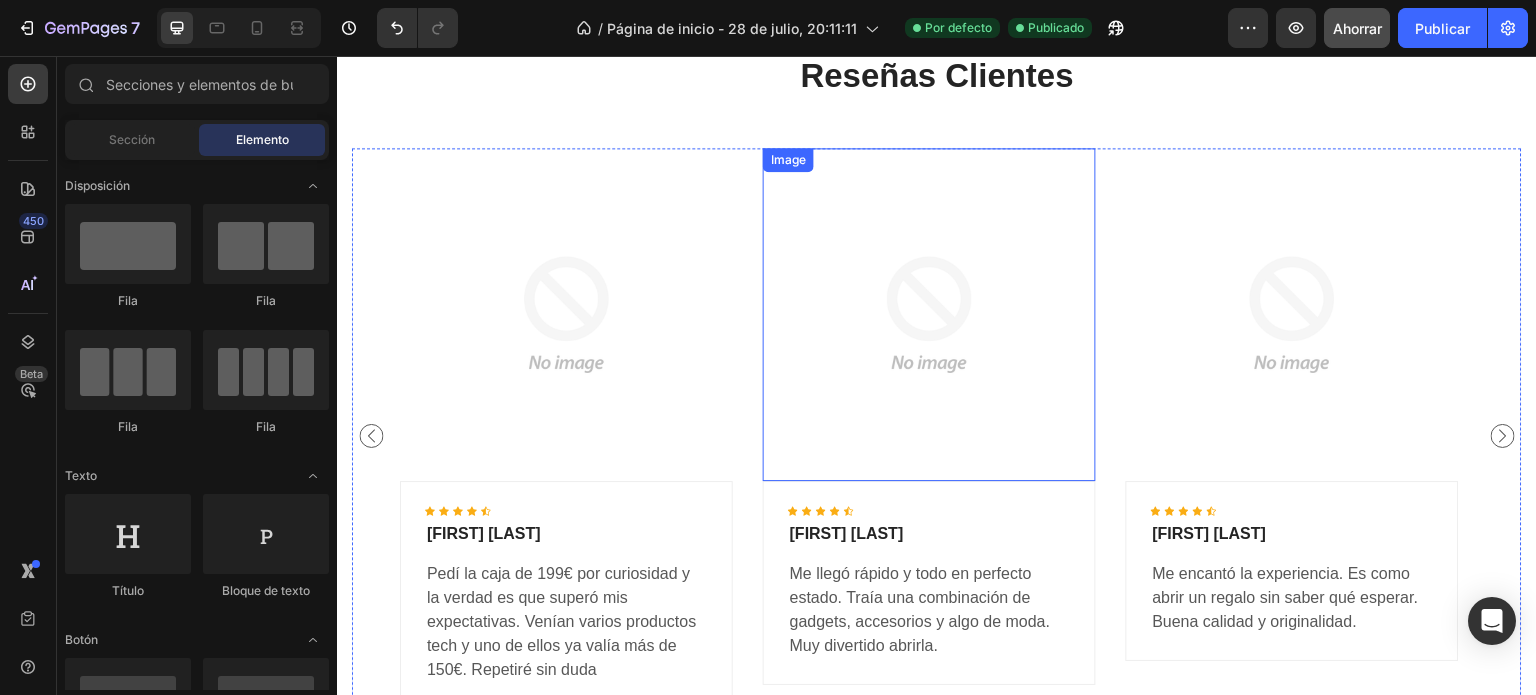 click at bounding box center (929, 314) 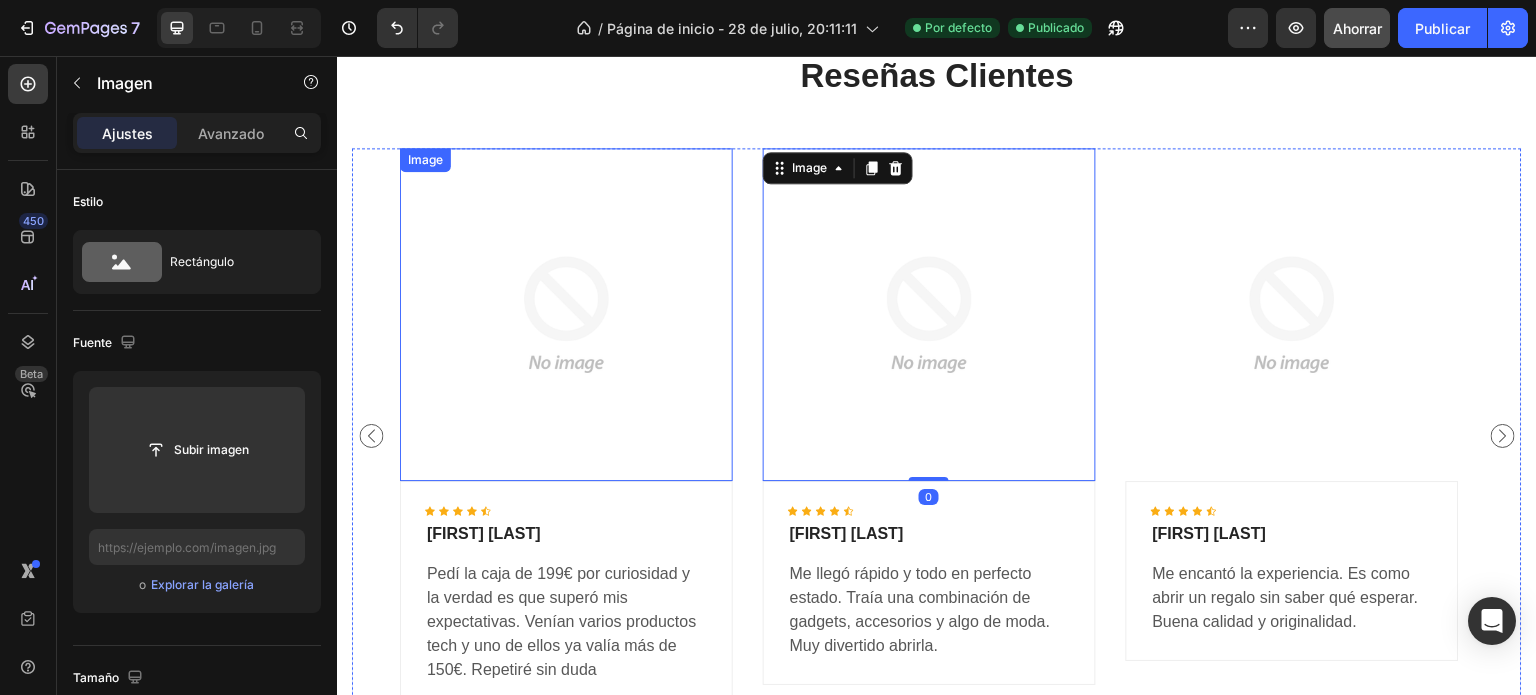 click at bounding box center (566, 314) 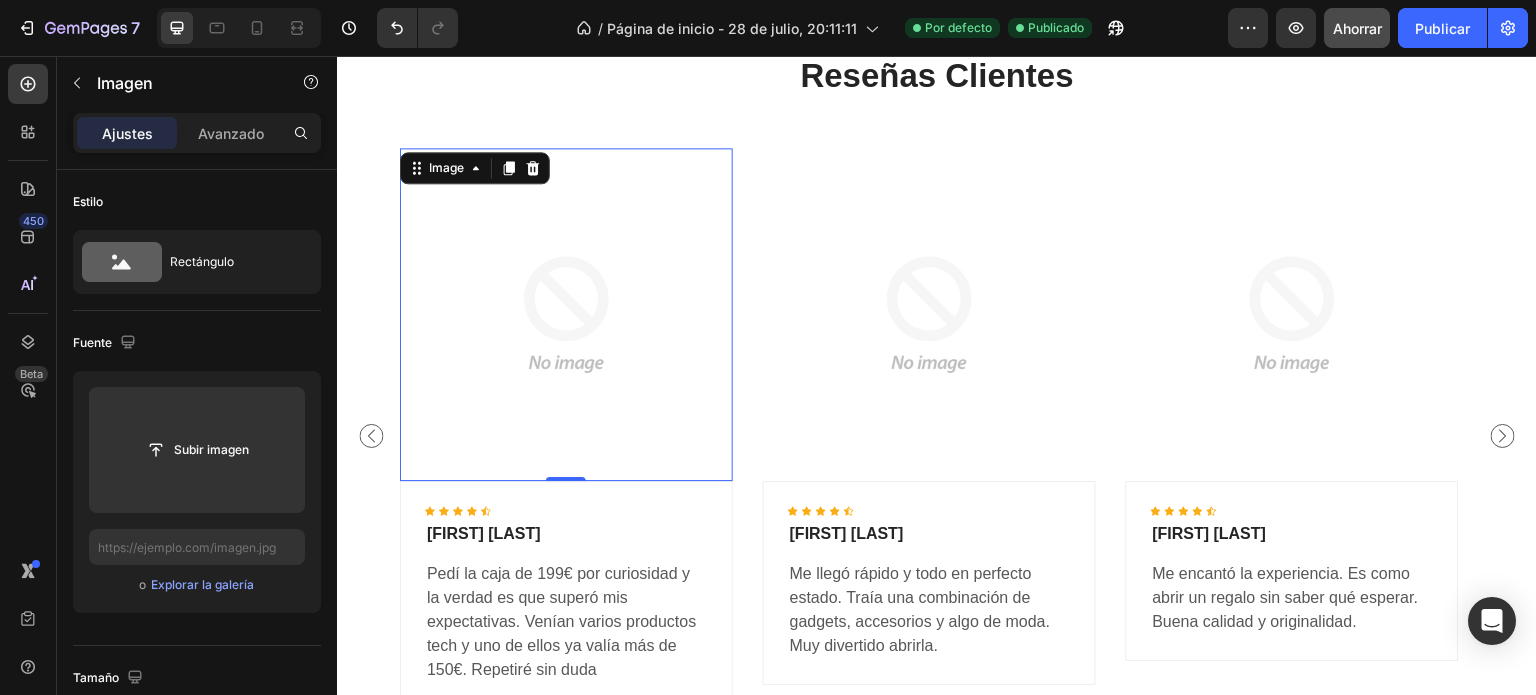 scroll, scrollTop: 3141, scrollLeft: 0, axis: vertical 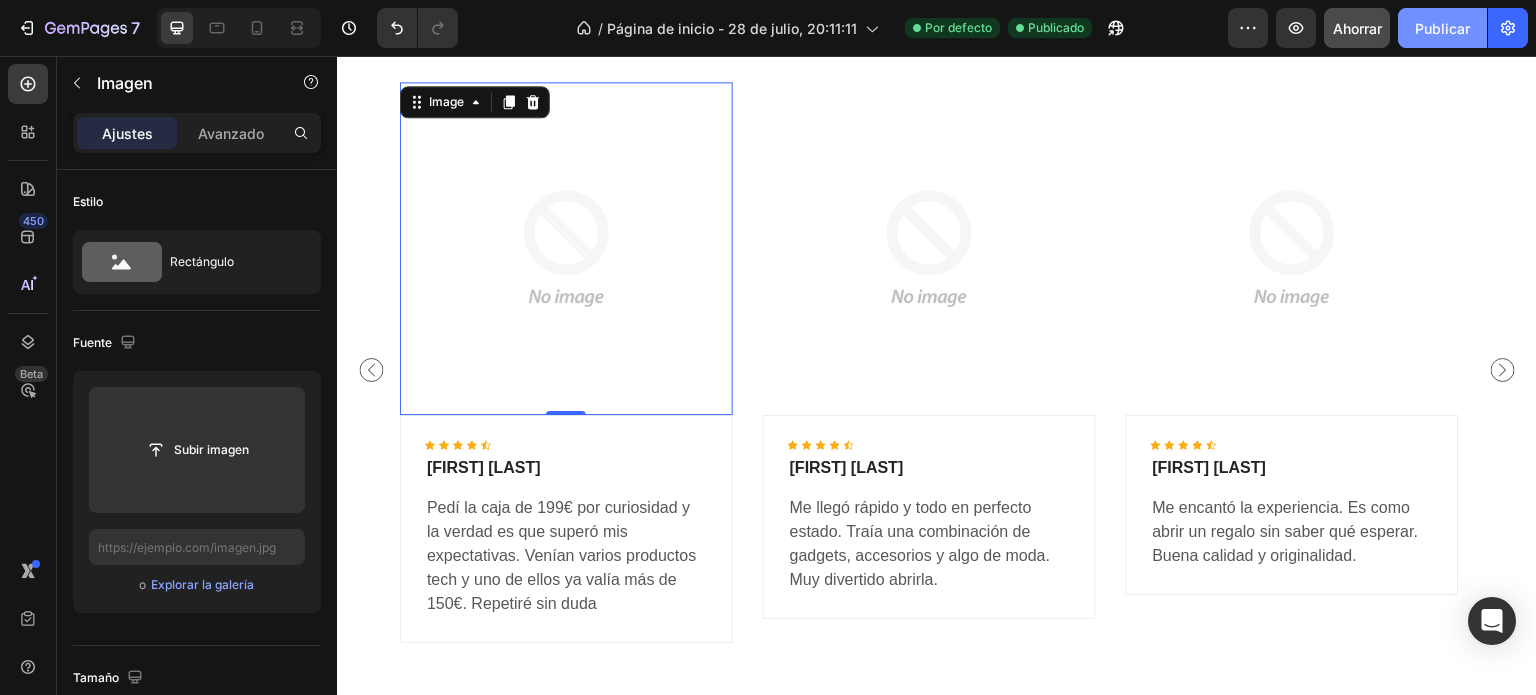 click on "Publicar" at bounding box center (1442, 28) 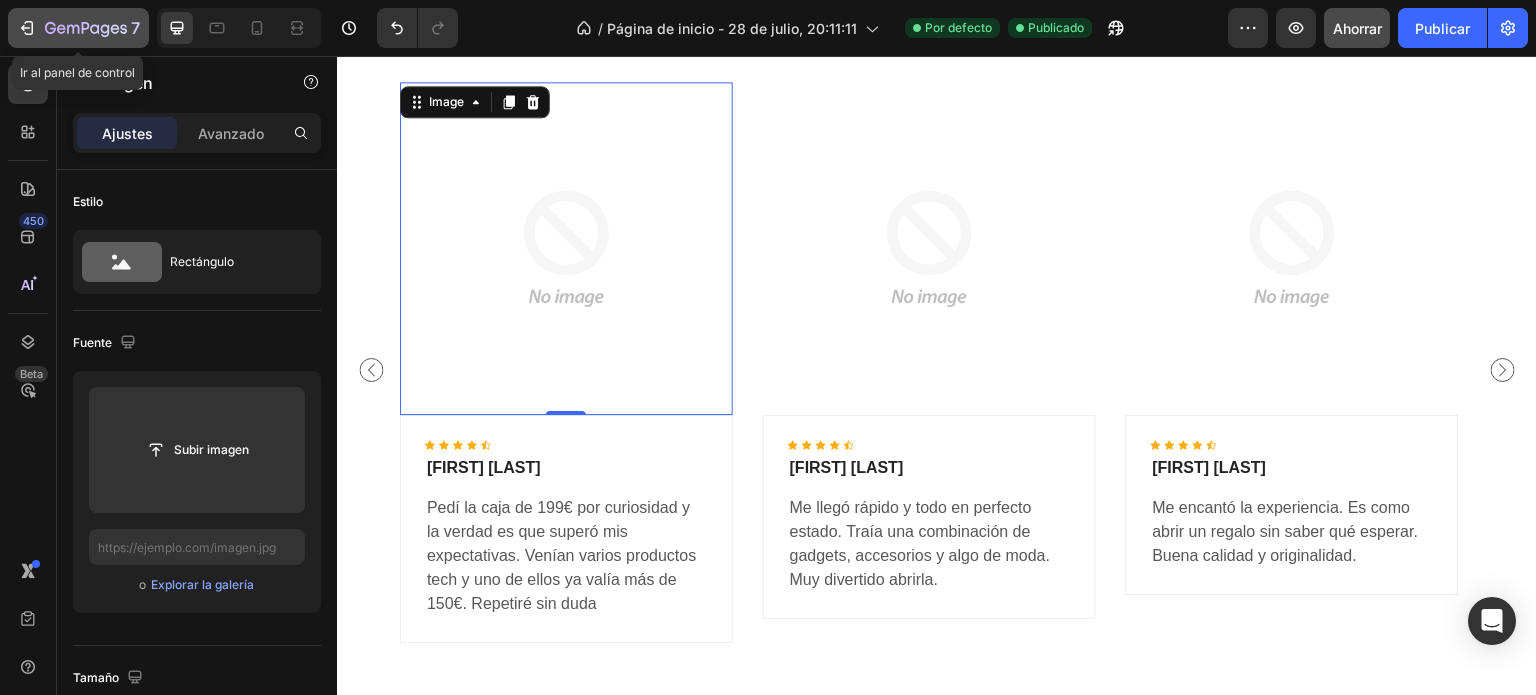 click on "7" at bounding box center (78, 28) 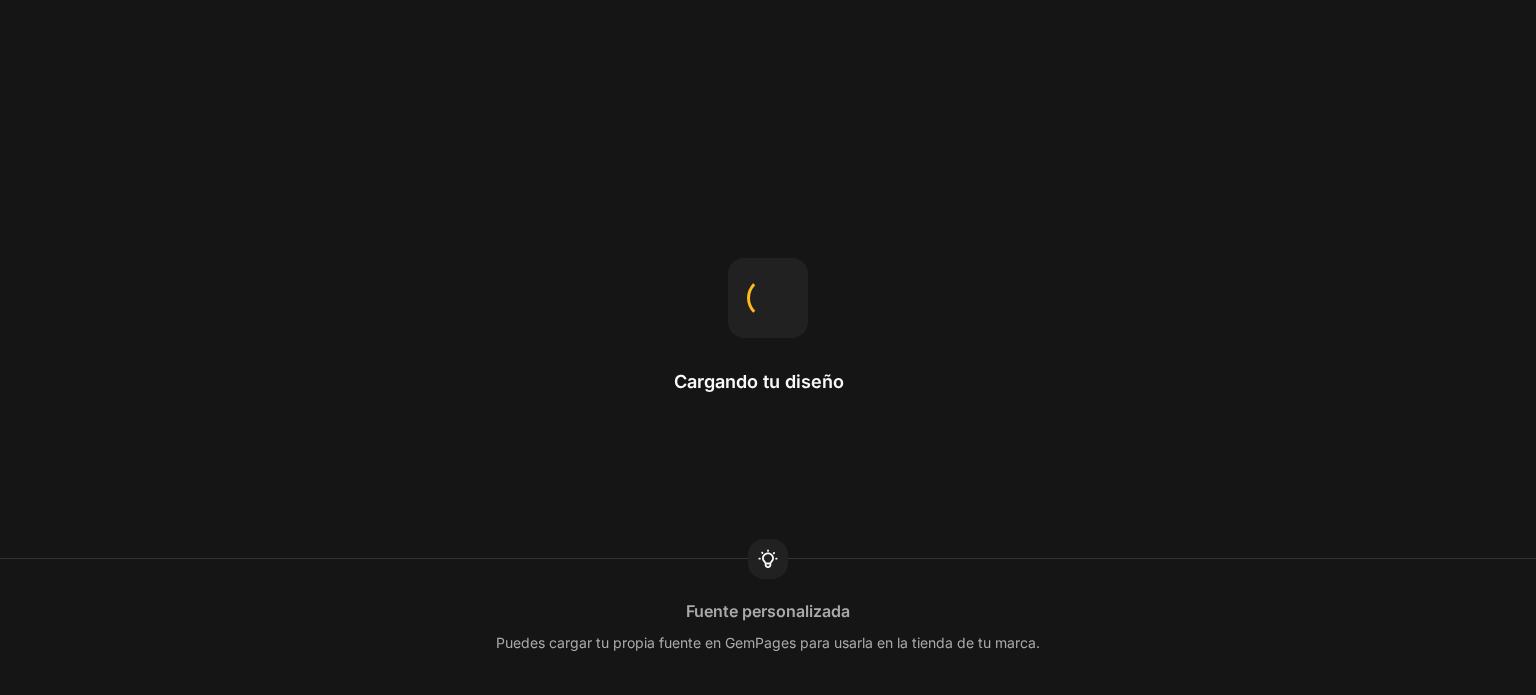 scroll, scrollTop: 0, scrollLeft: 0, axis: both 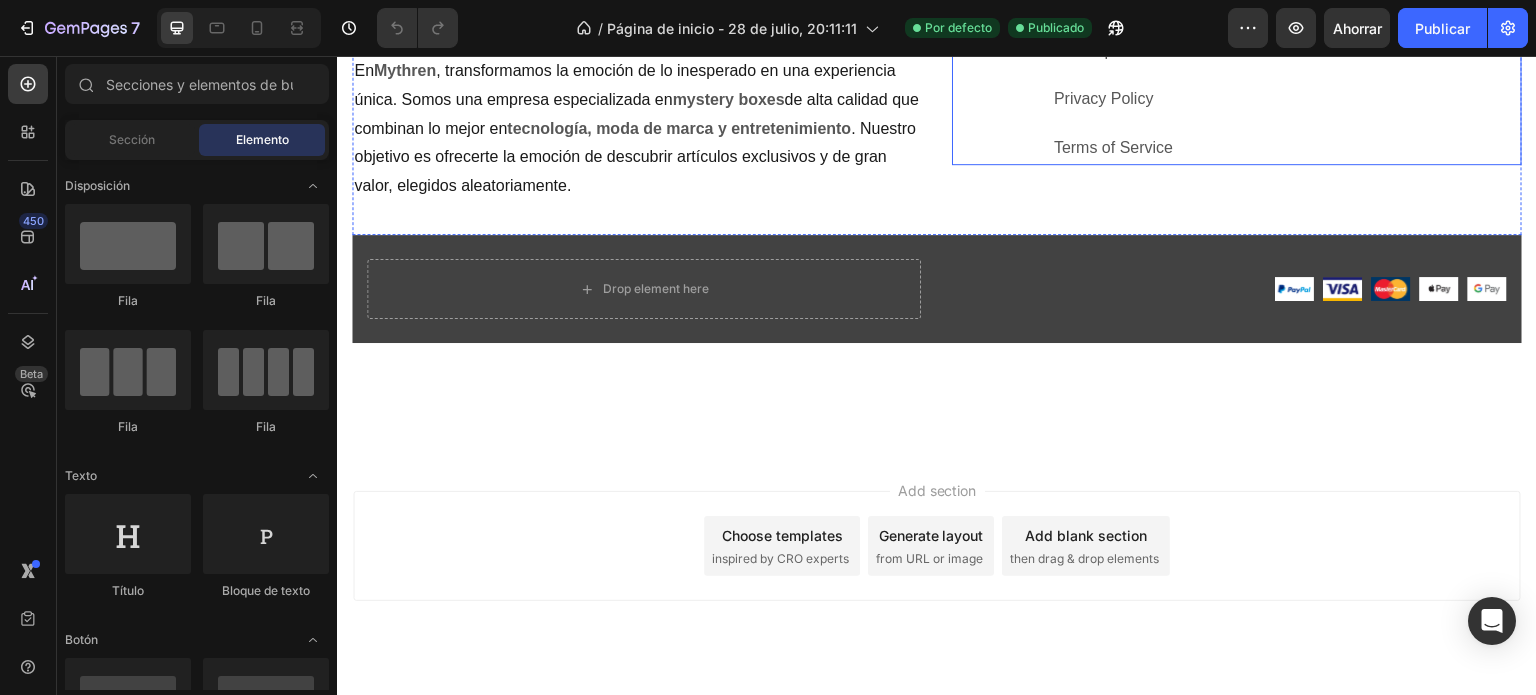 click on "[USERNAME]@[DOMAIN] Text block" at bounding box center (1412, 49) 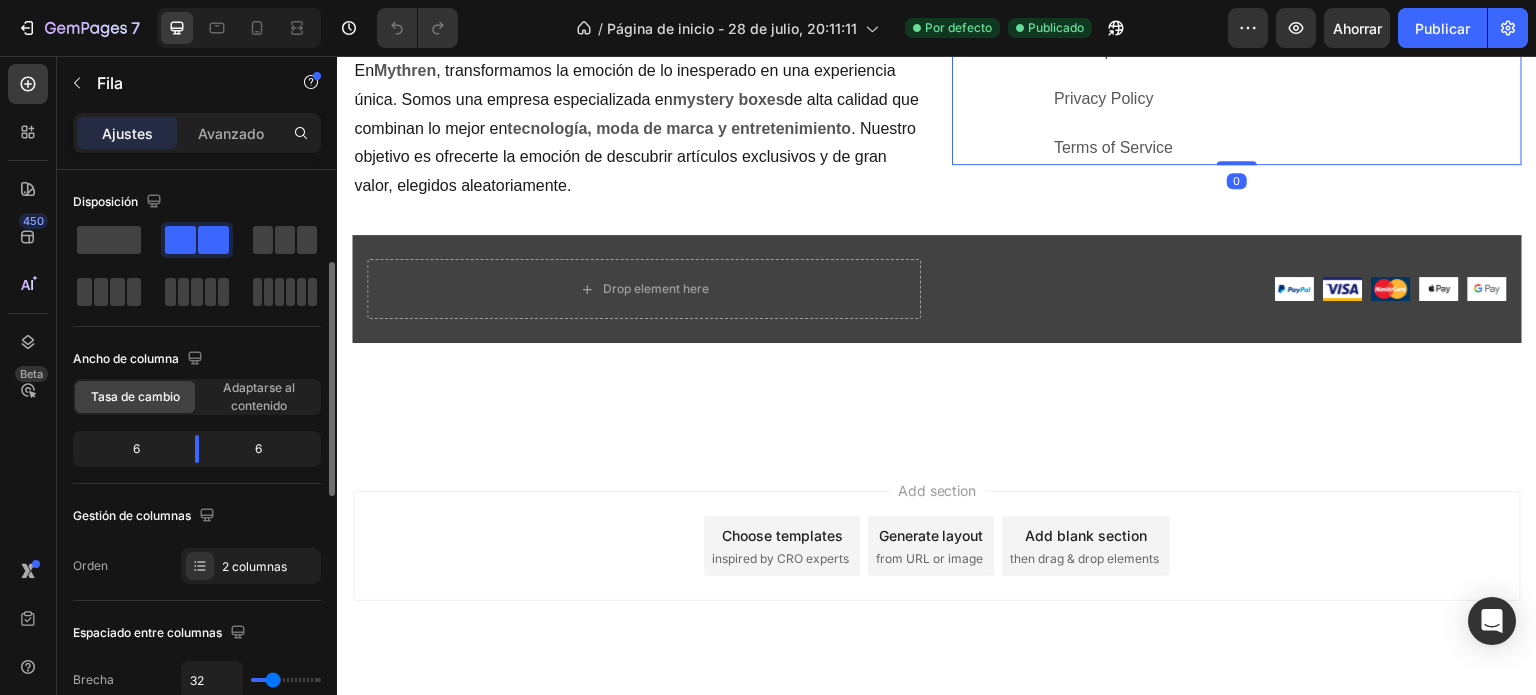 scroll, scrollTop: 132, scrollLeft: 0, axis: vertical 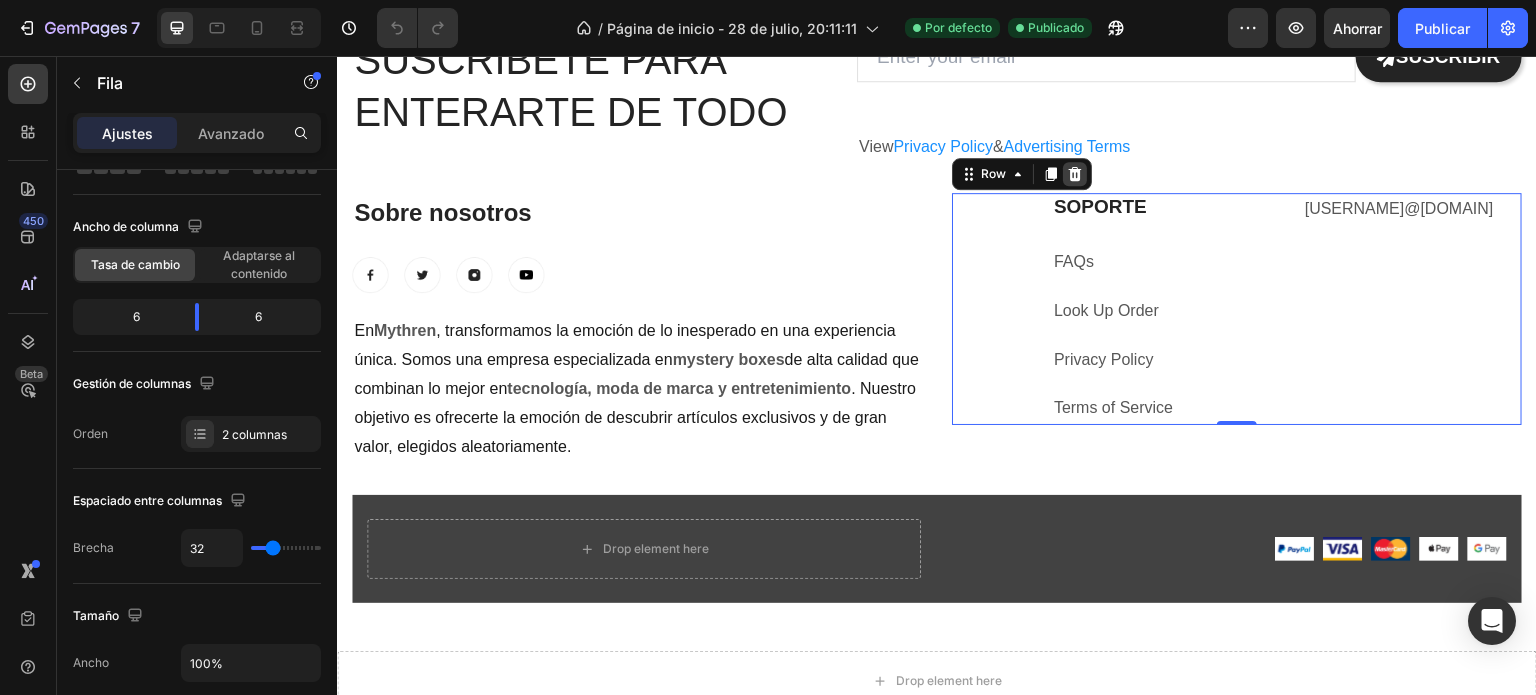 click 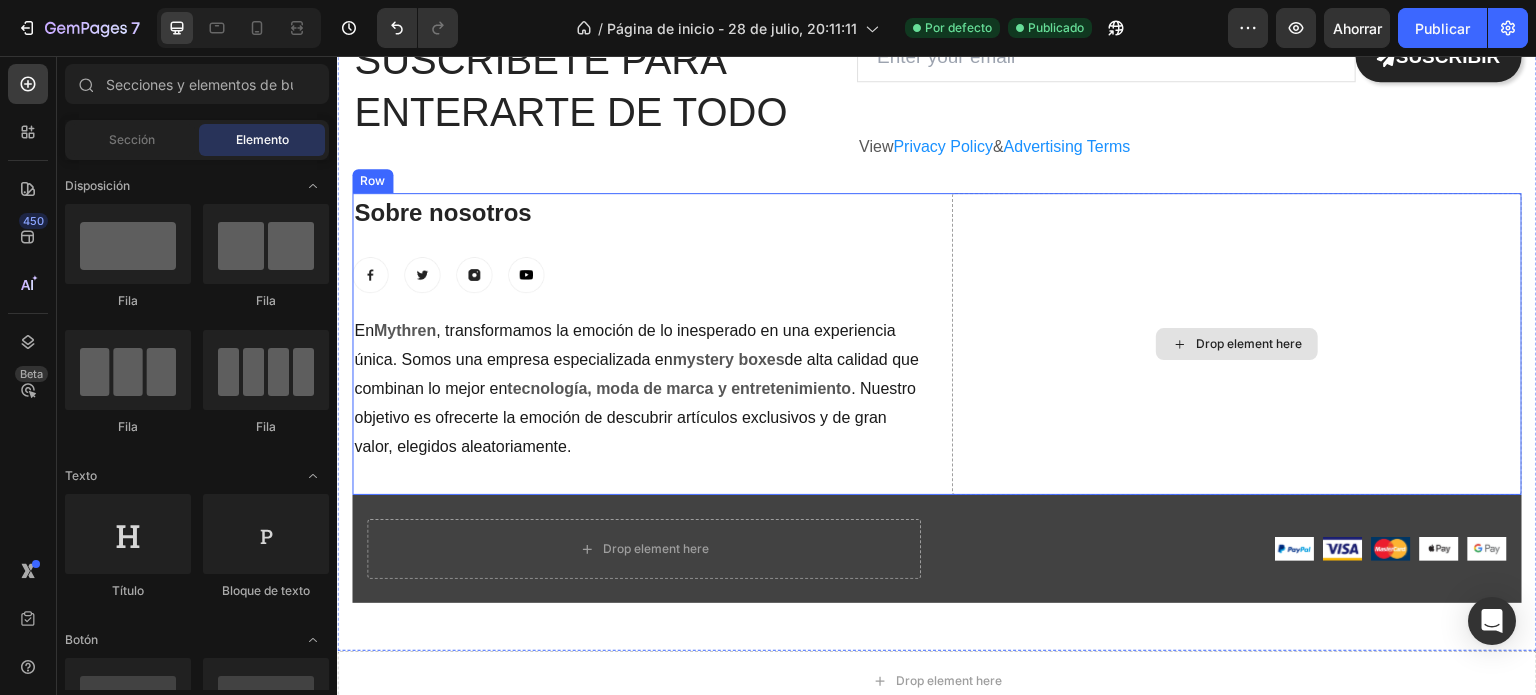 click on "Drop element here" at bounding box center (1237, 344) 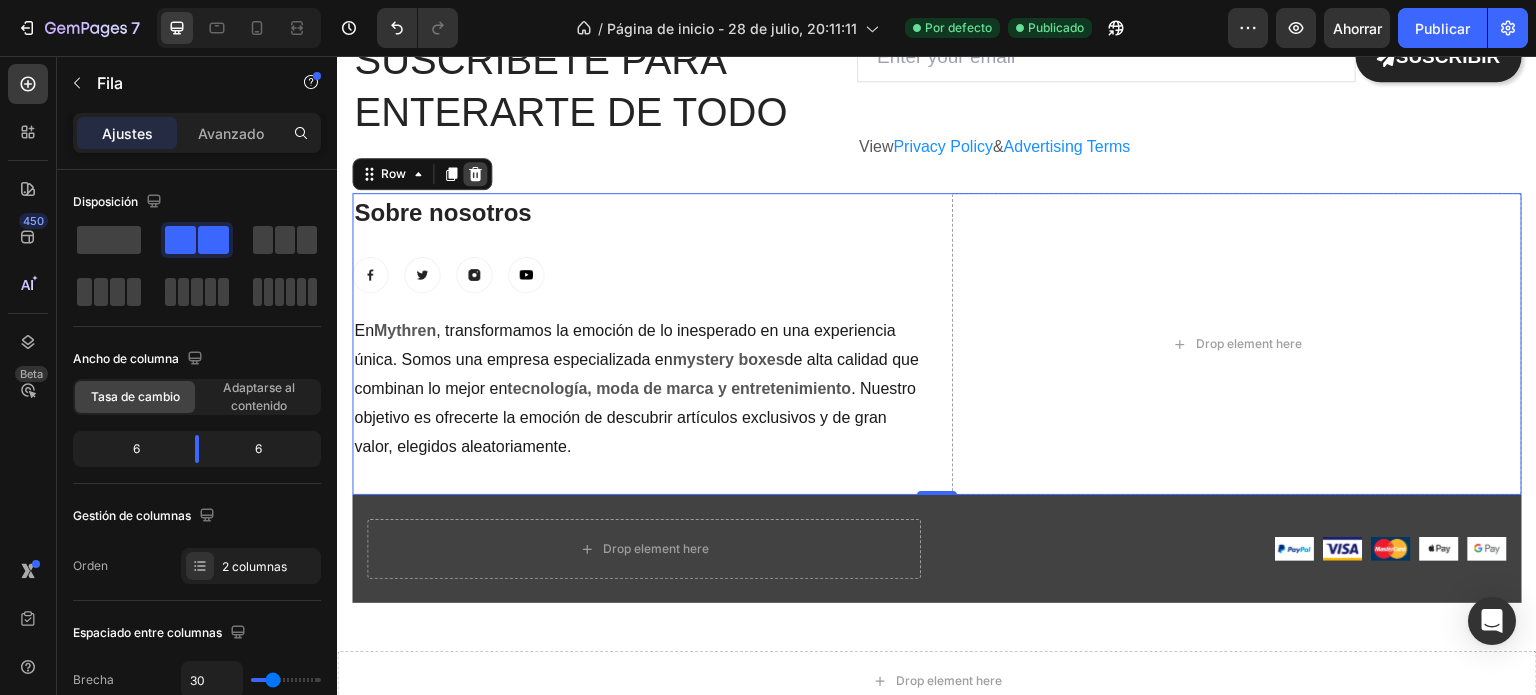 click at bounding box center [475, 174] 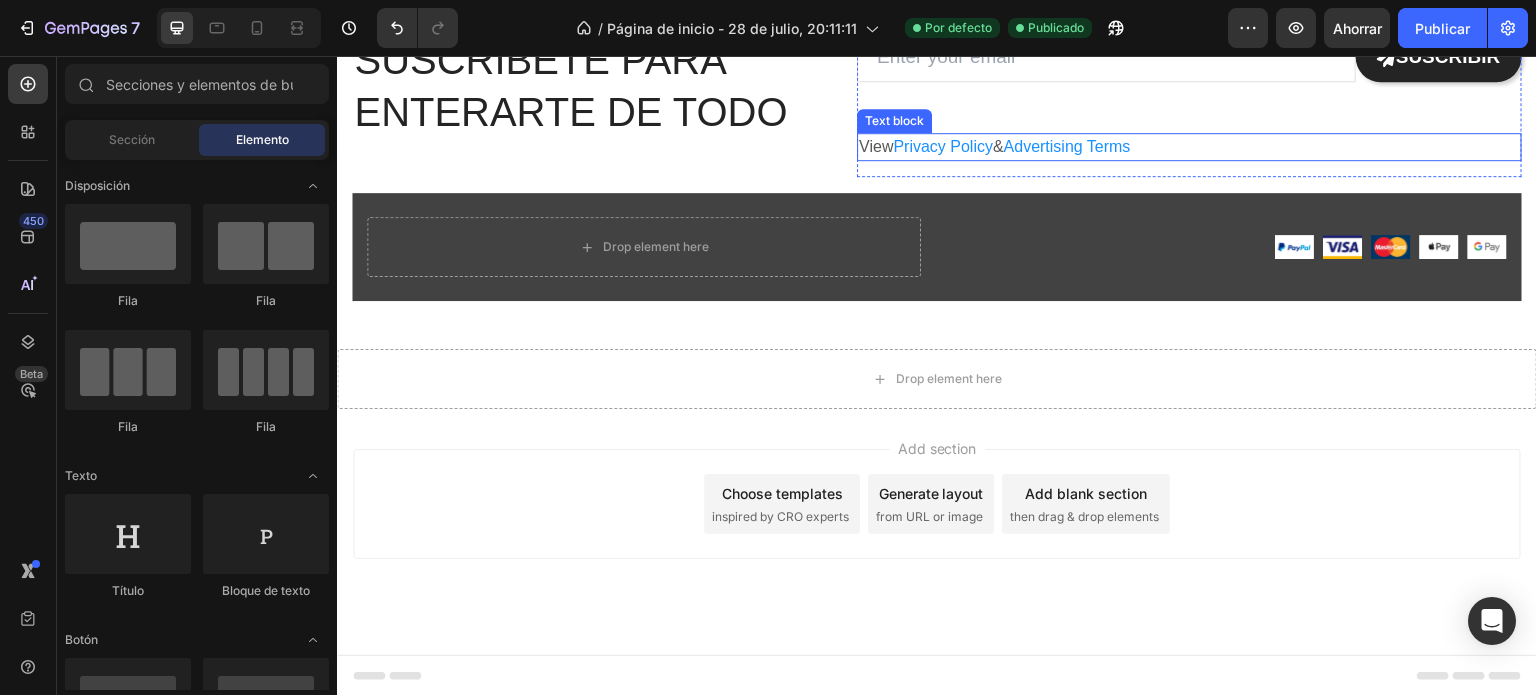 click on "Privacy Policy" at bounding box center [943, 146] 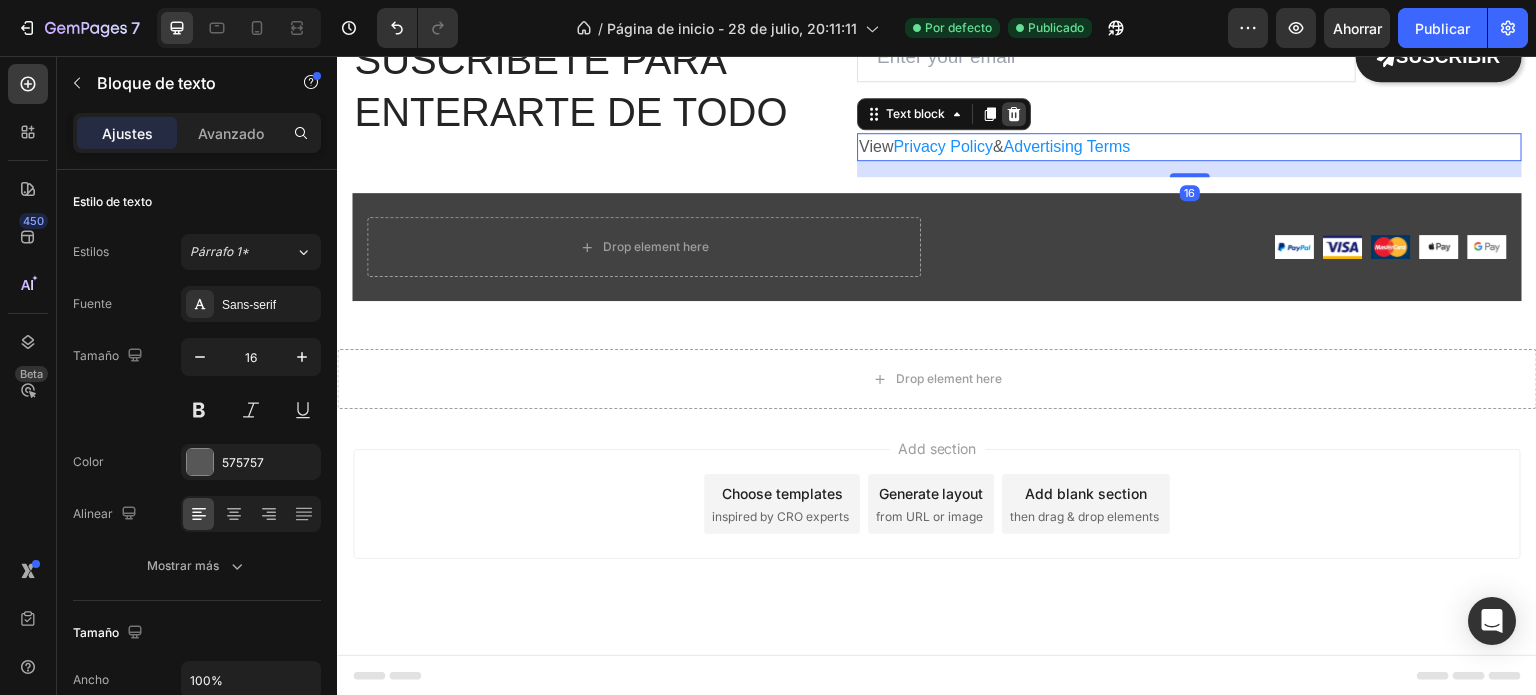 click at bounding box center [1014, 114] 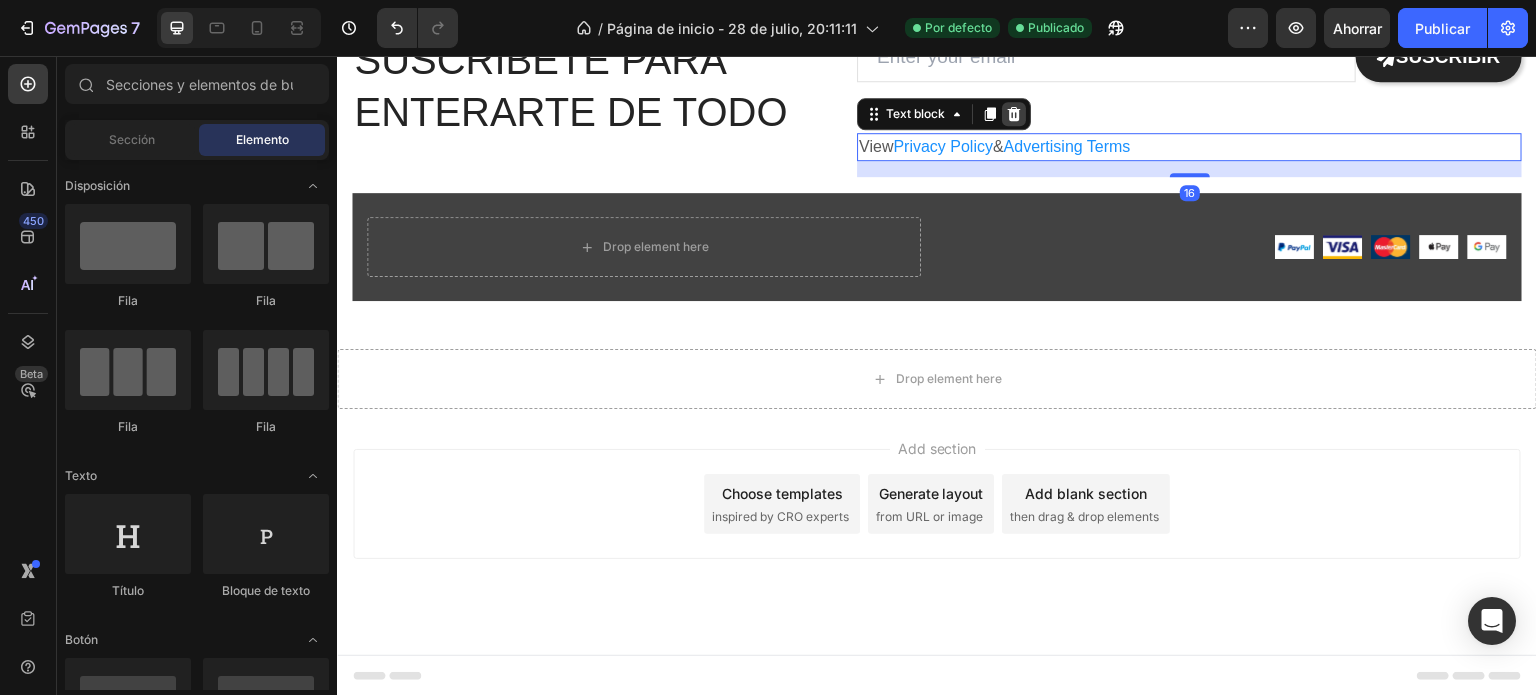 scroll, scrollTop: 4159, scrollLeft: 0, axis: vertical 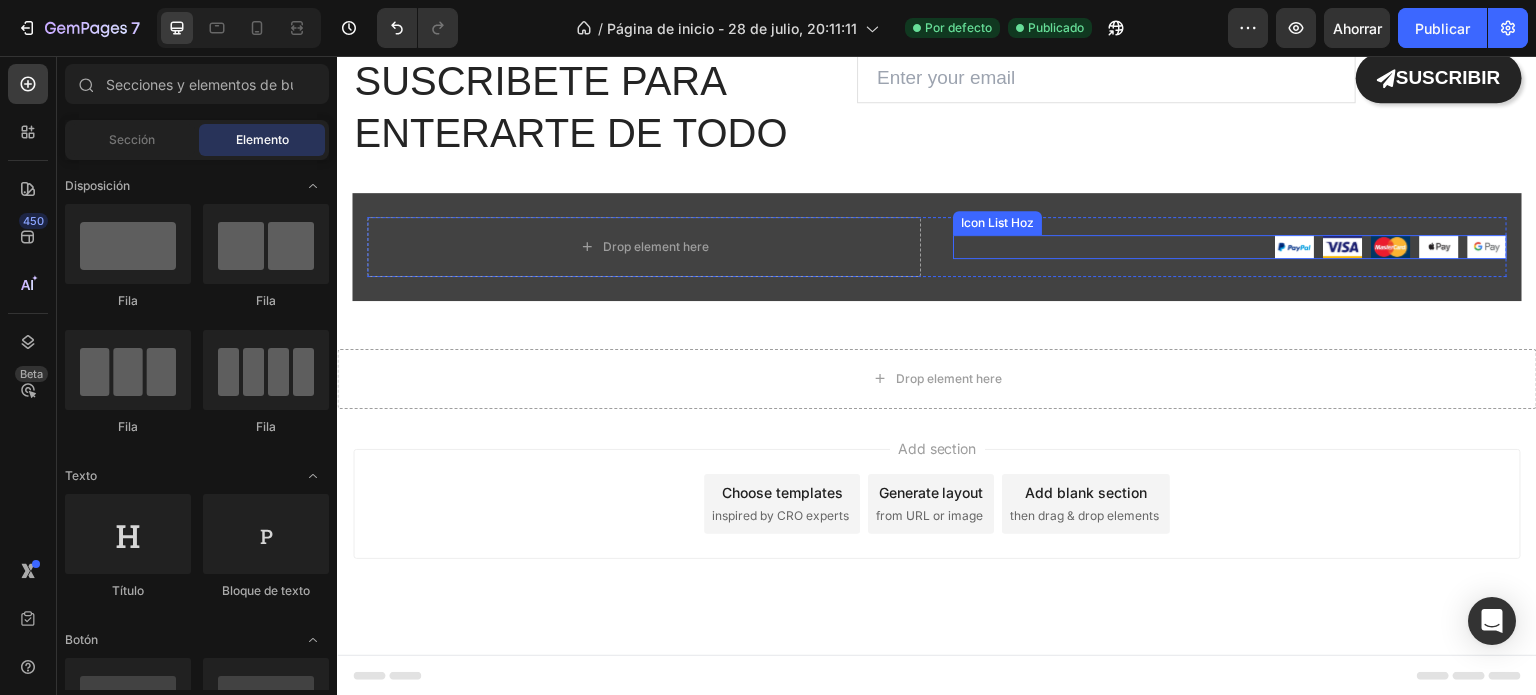 click on "Image Image Image Image Image" at bounding box center (1230, 247) 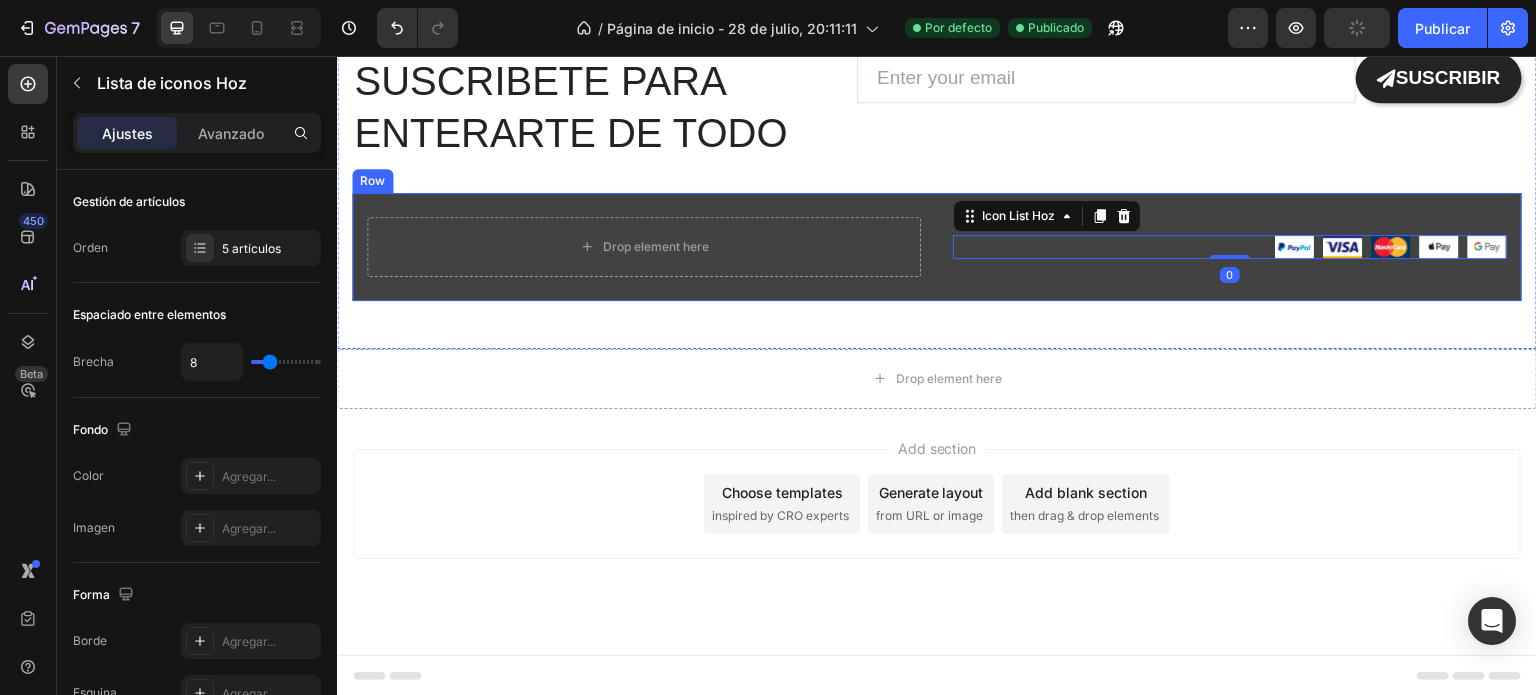 click on "Drop element here Image Image Image Image Image Icon List Hoz   0 Row Row" at bounding box center (937, 247) 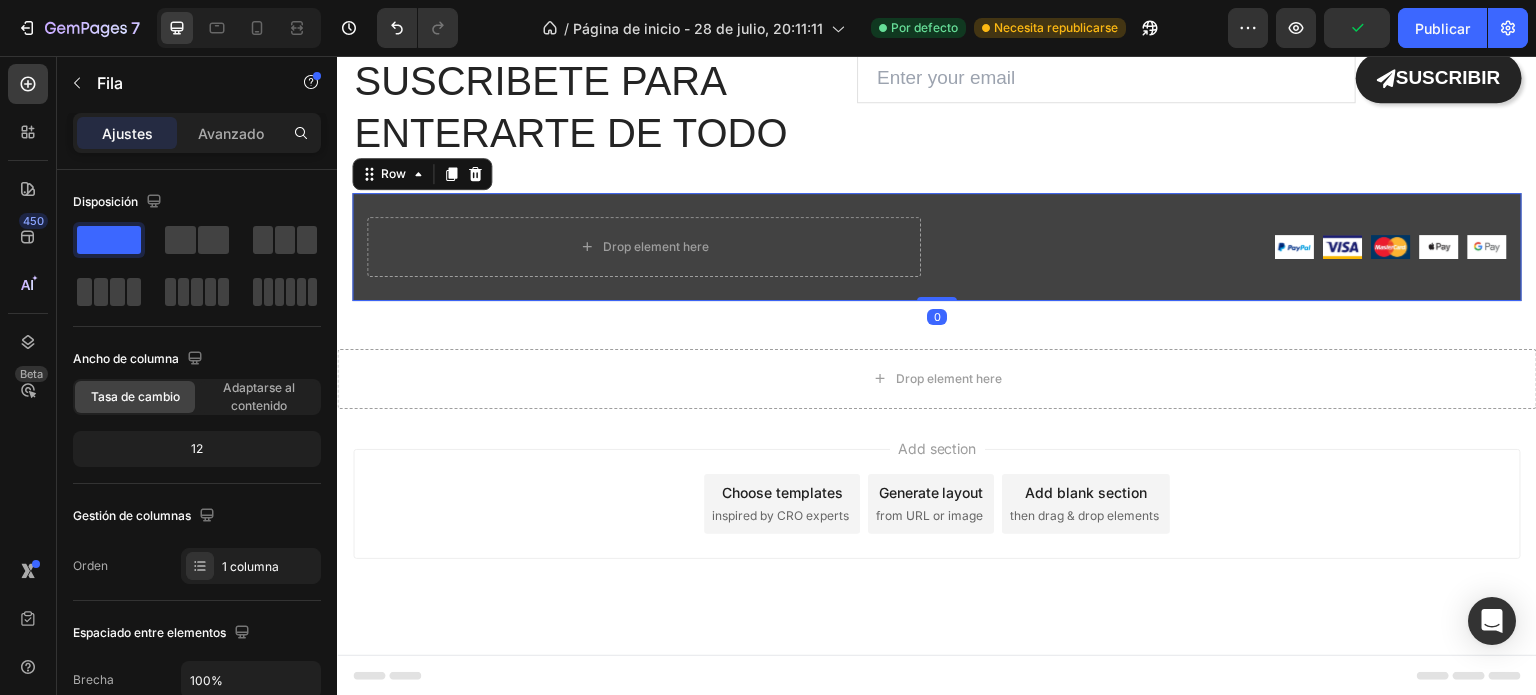 drag, startPoint x: 472, startPoint y: 168, endPoint x: 1083, endPoint y: 233, distance: 614.4477 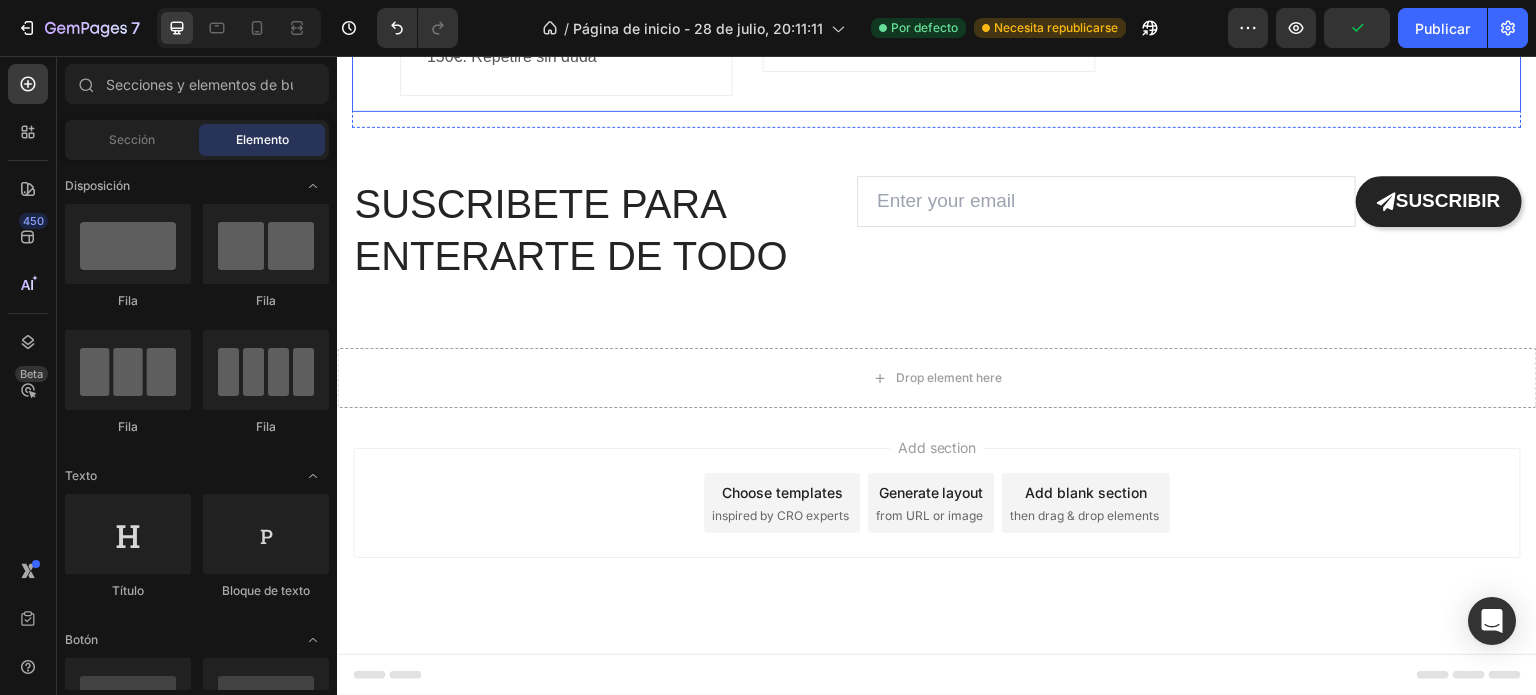 scroll, scrollTop: 3768, scrollLeft: 0, axis: vertical 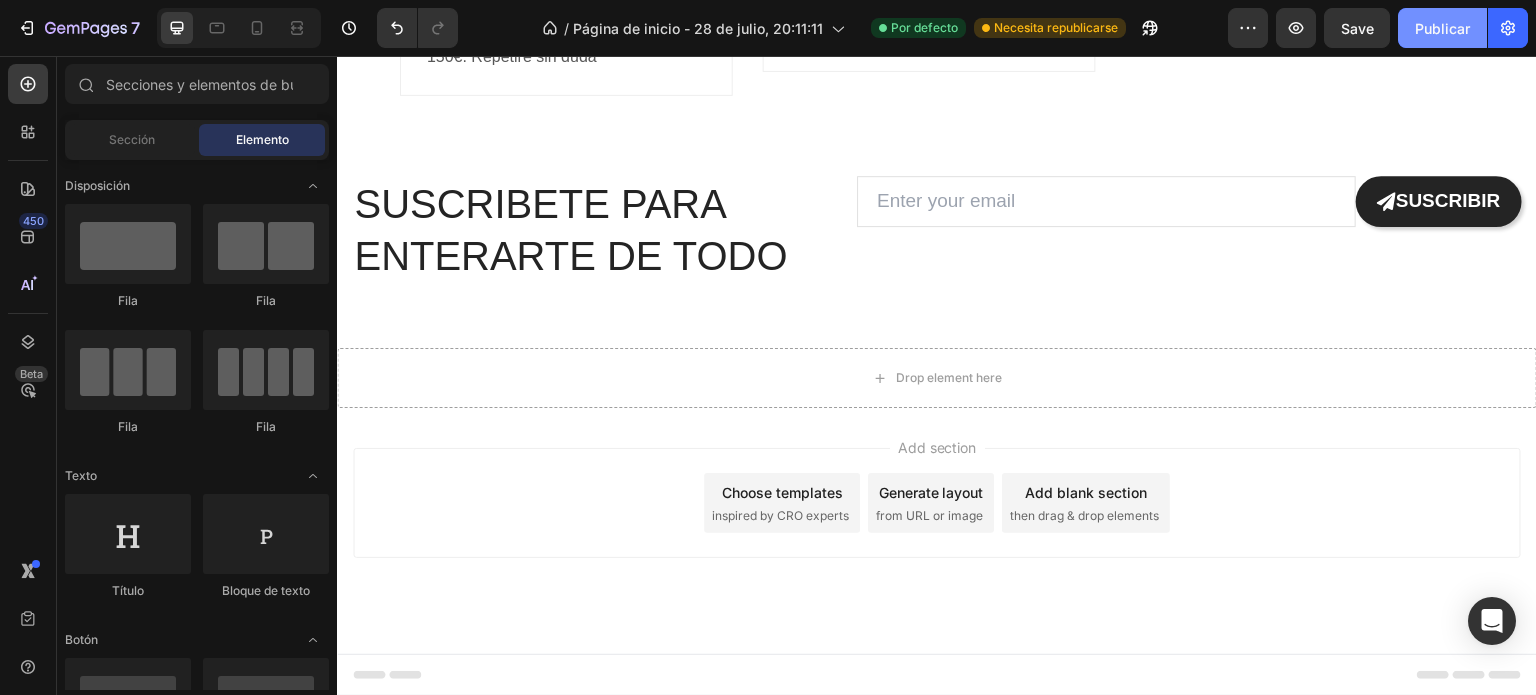 click on "Publicar" at bounding box center [1442, 28] 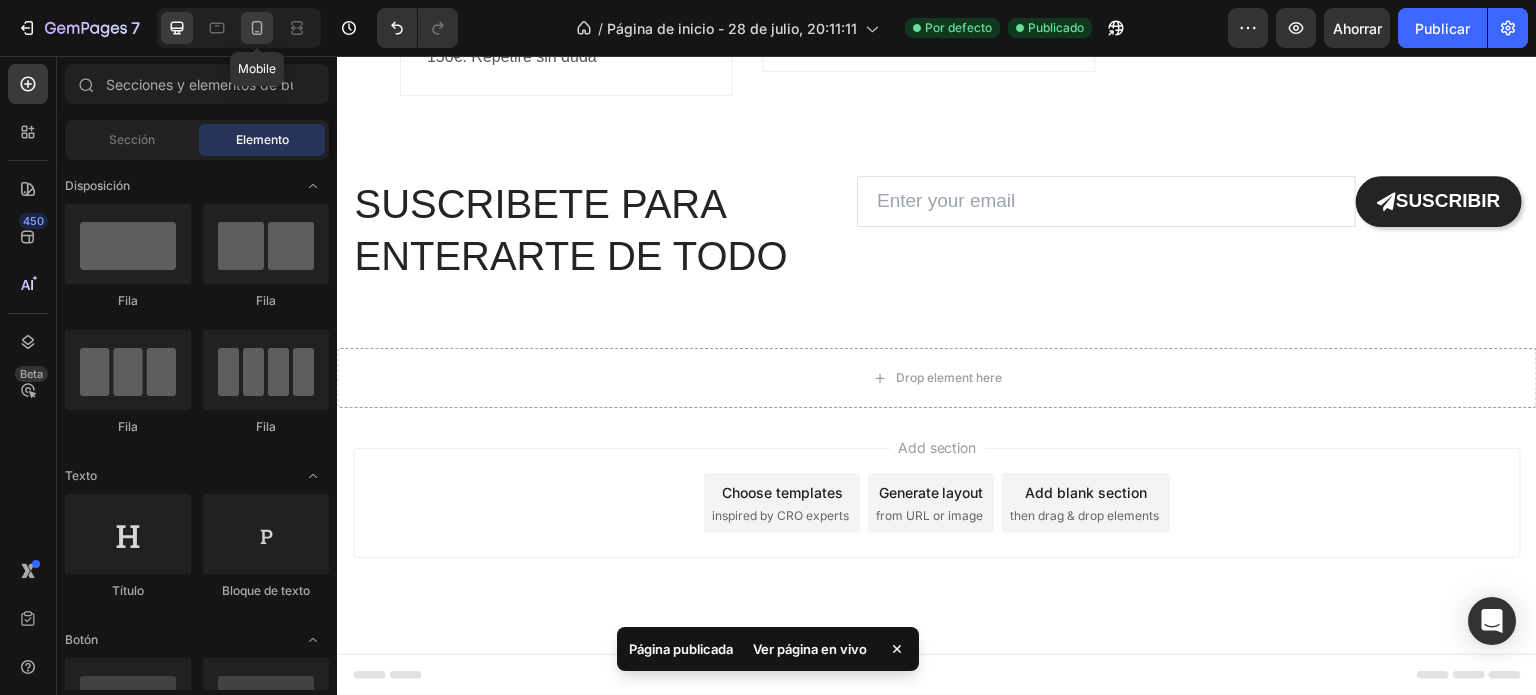 click 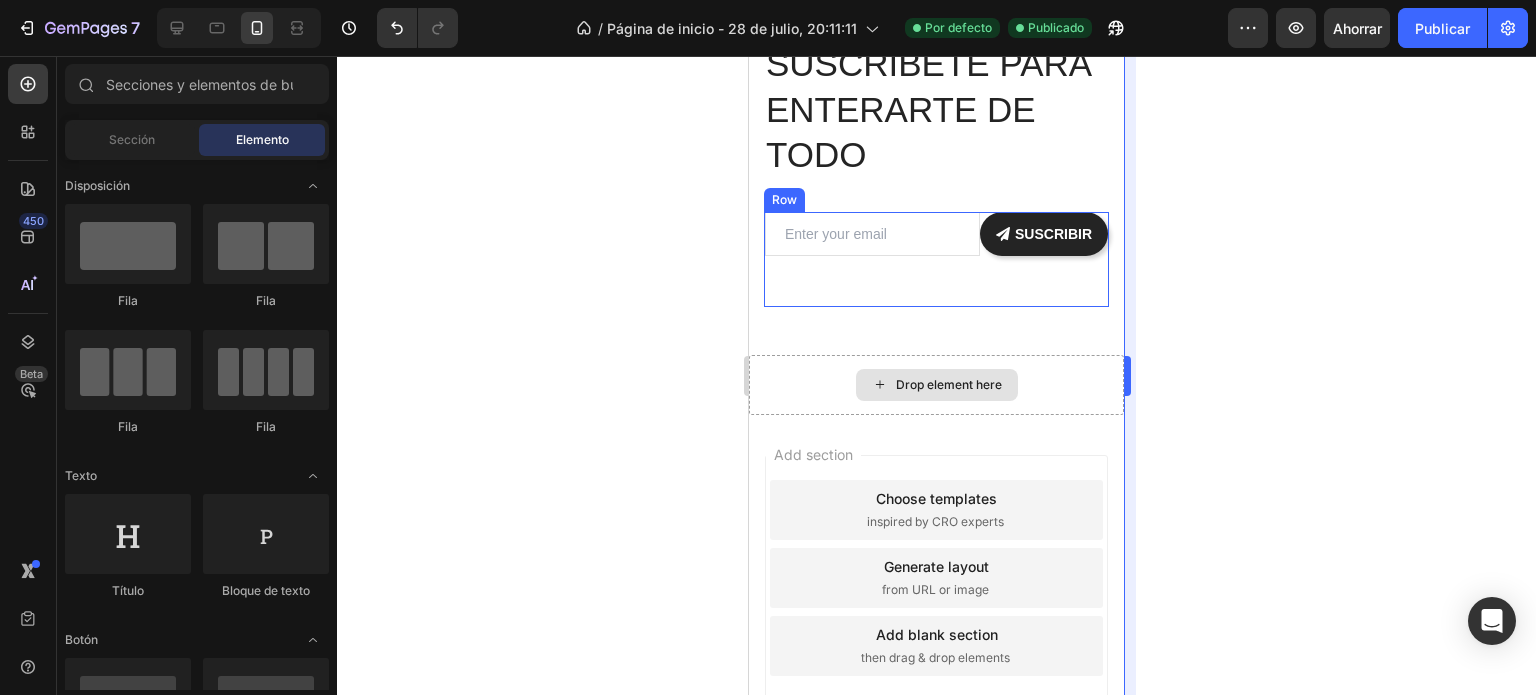 scroll, scrollTop: 5048, scrollLeft: 0, axis: vertical 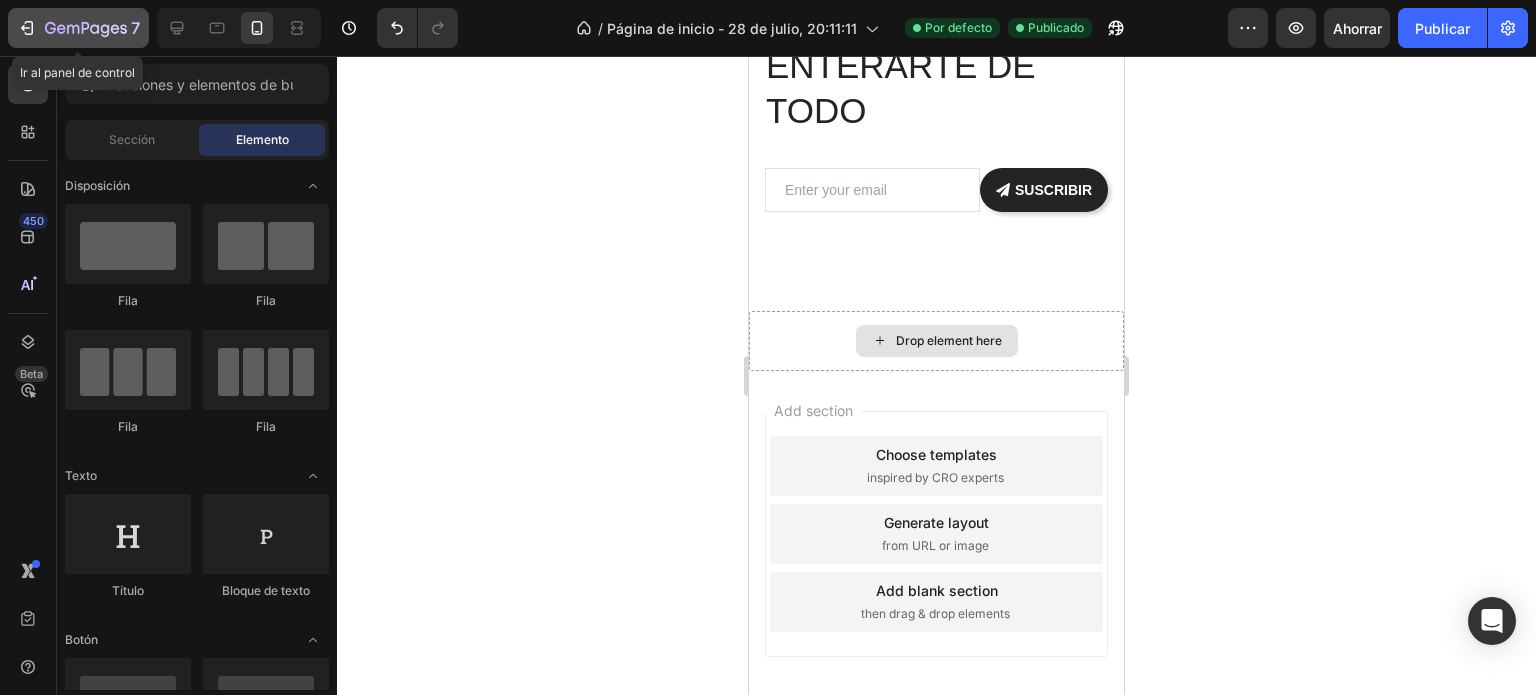 click 